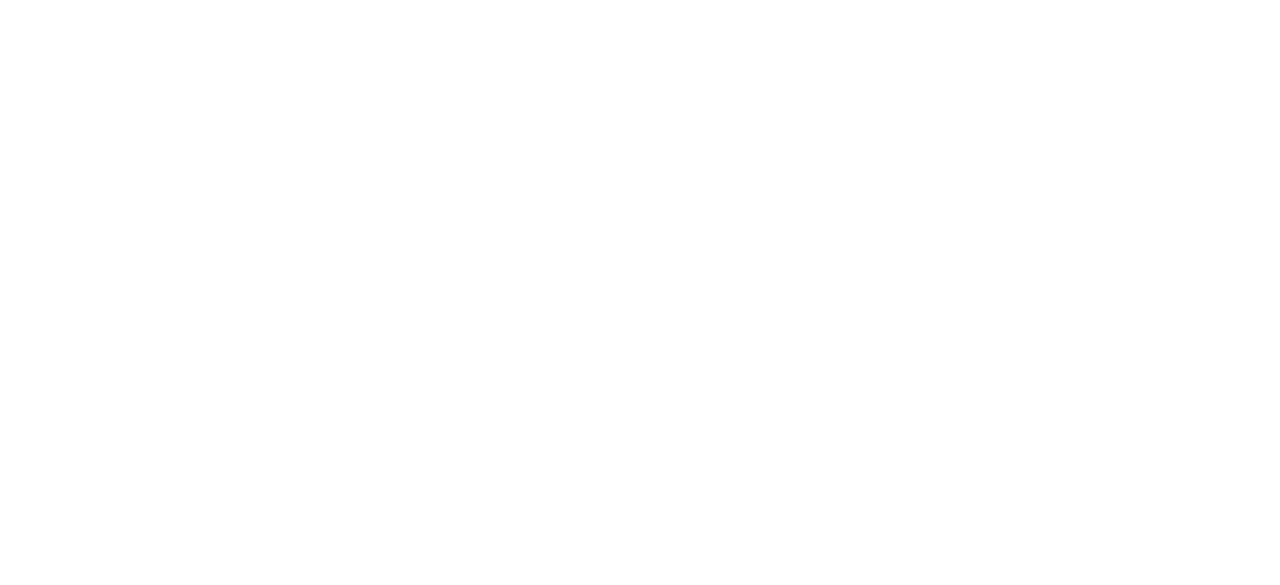 scroll, scrollTop: 0, scrollLeft: 0, axis: both 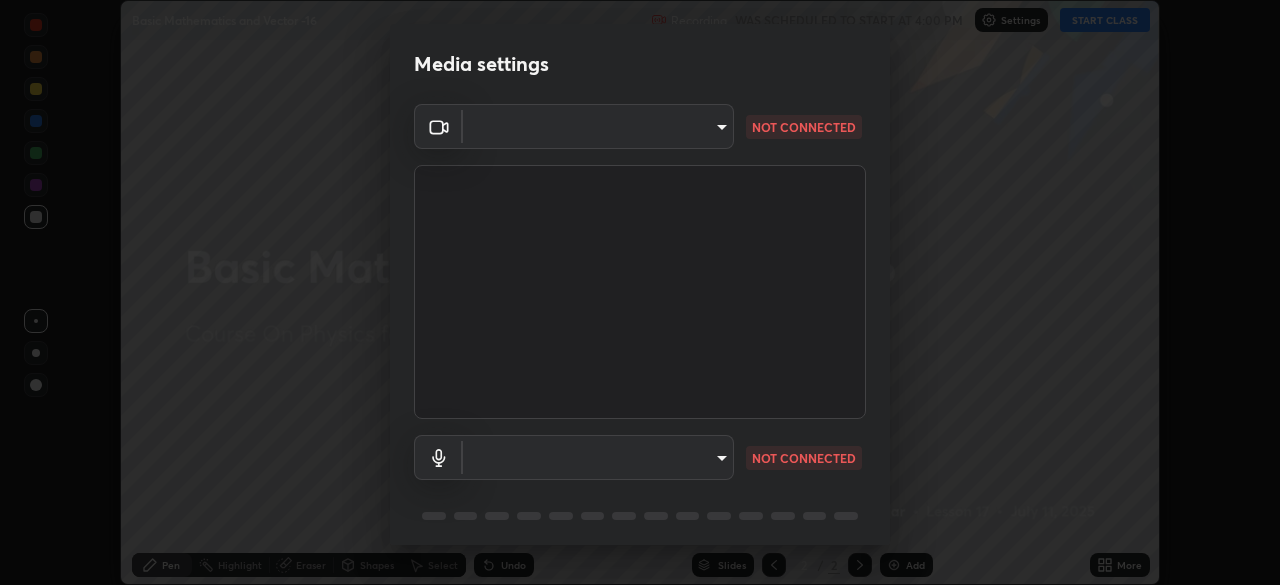 type on "bc685aeedd285d7db1af28b48484641fa4278282599c71468c92a44d82825933" 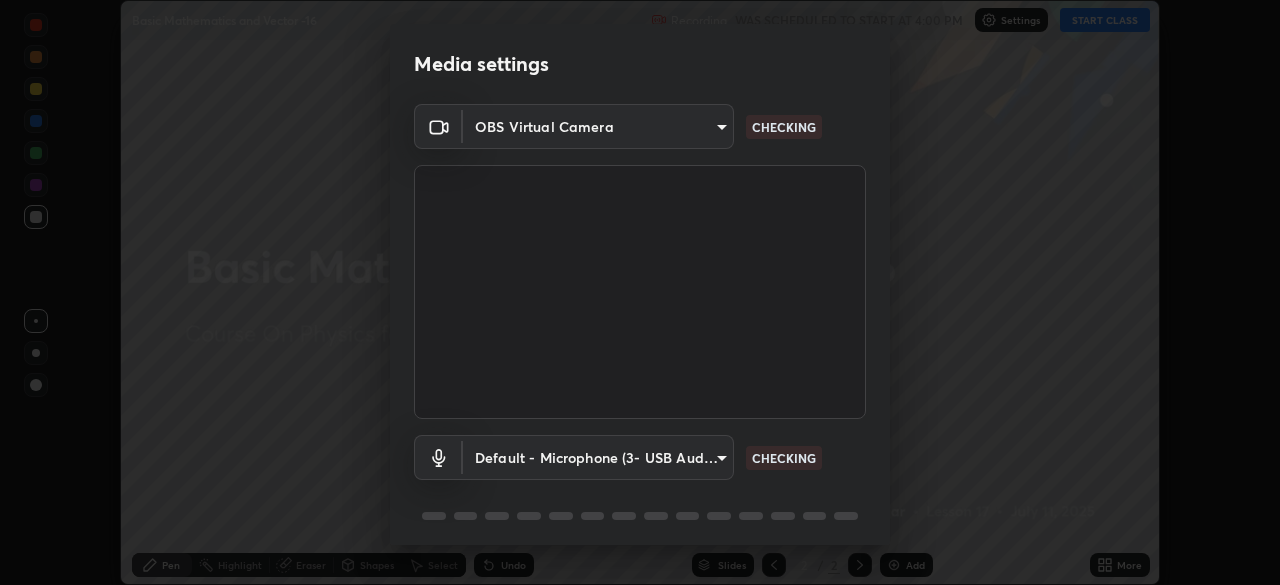scroll, scrollTop: 71, scrollLeft: 0, axis: vertical 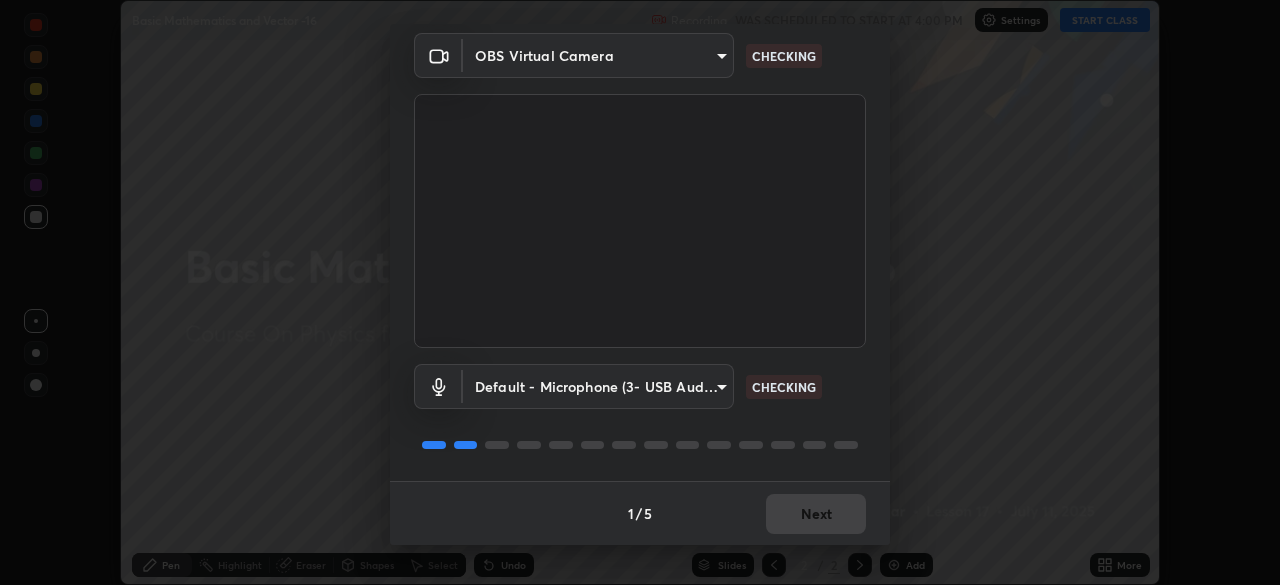 click on "1 / 5 Next" at bounding box center (640, 513) 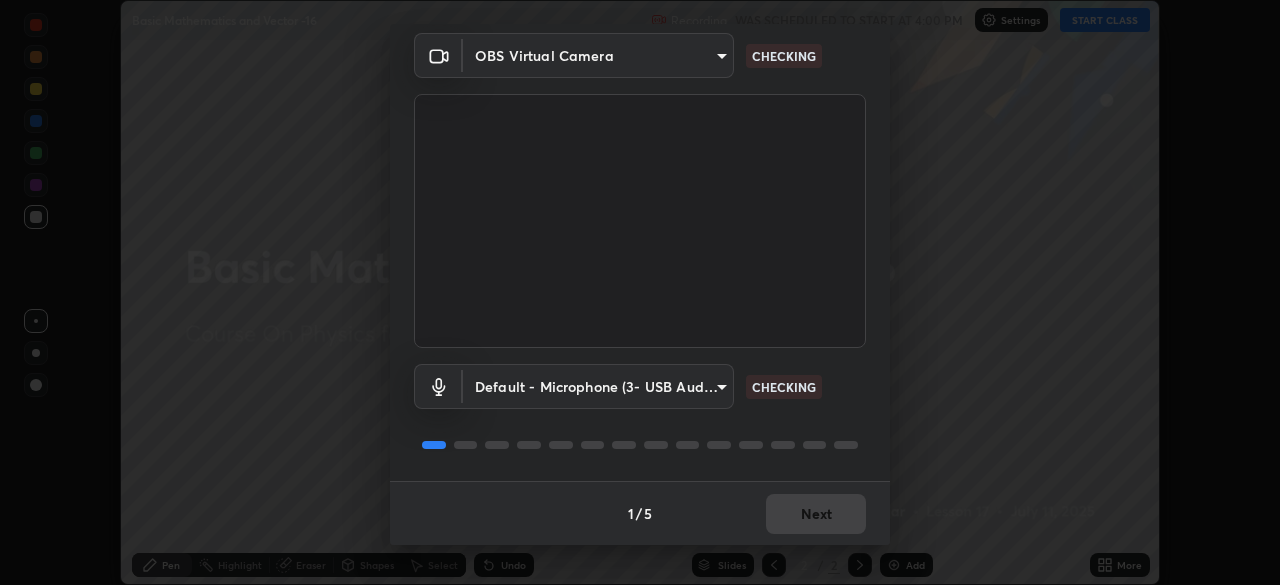 click on "1 / 5 Next" at bounding box center (640, 513) 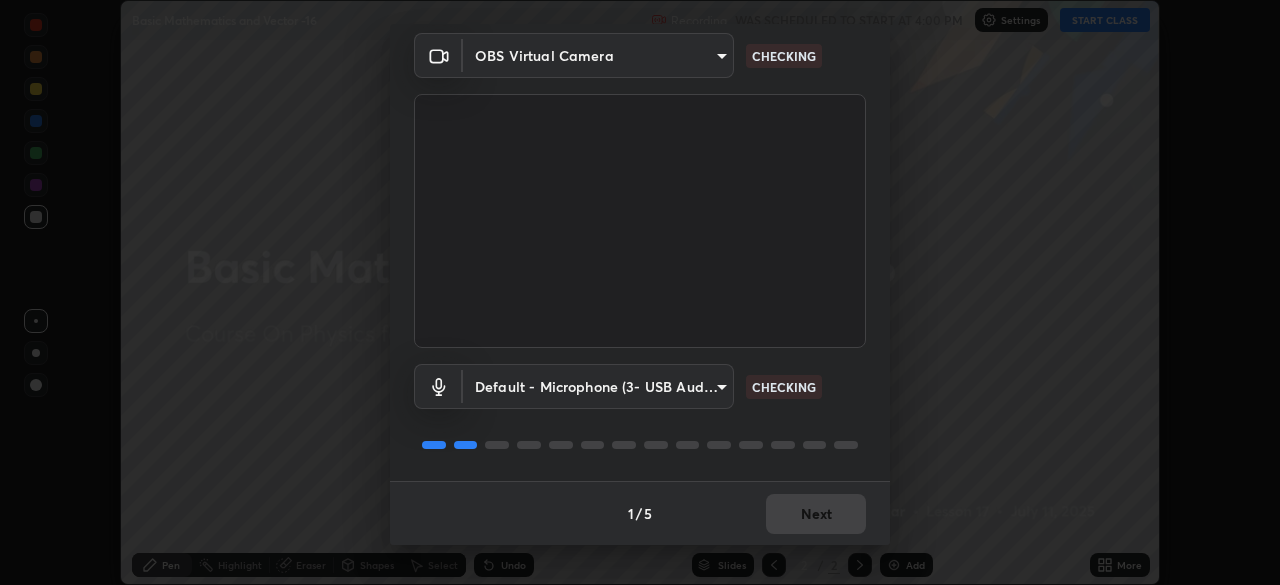 click on "1 / 5 Next" at bounding box center [640, 513] 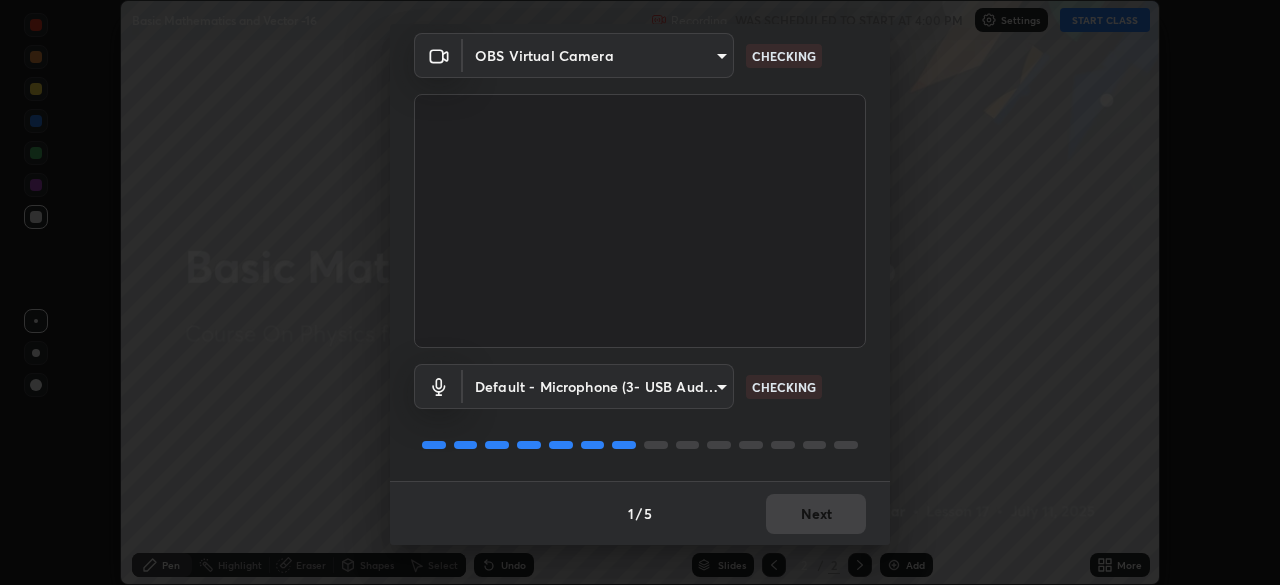 click on "1 / 5 Next" at bounding box center [640, 513] 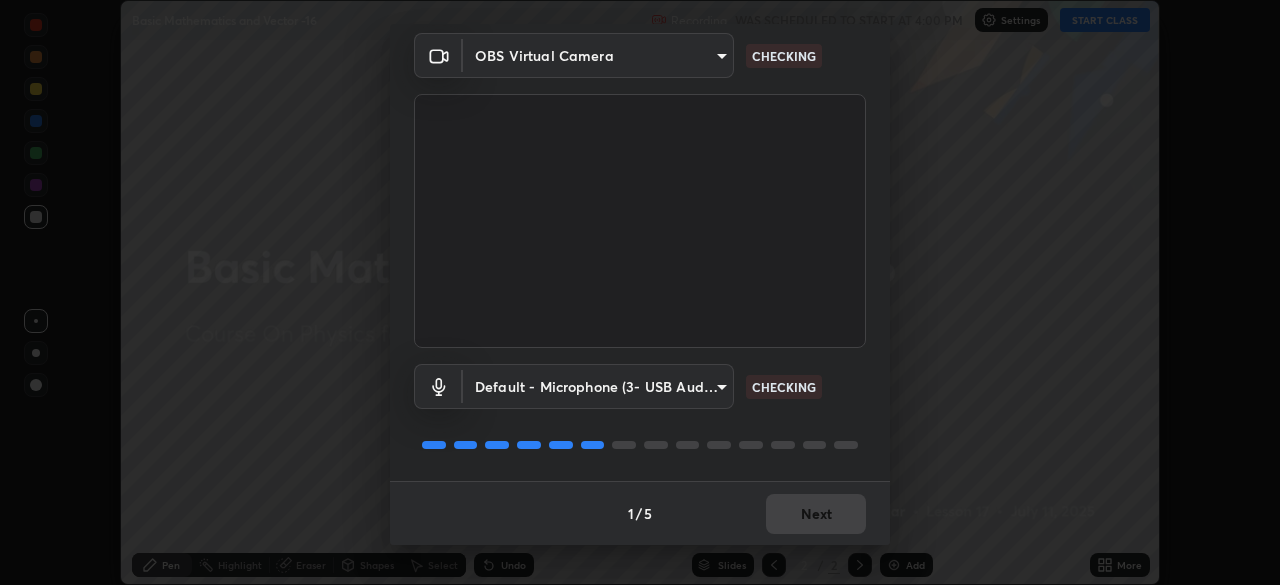 click on "1 / 5 Next" at bounding box center (640, 513) 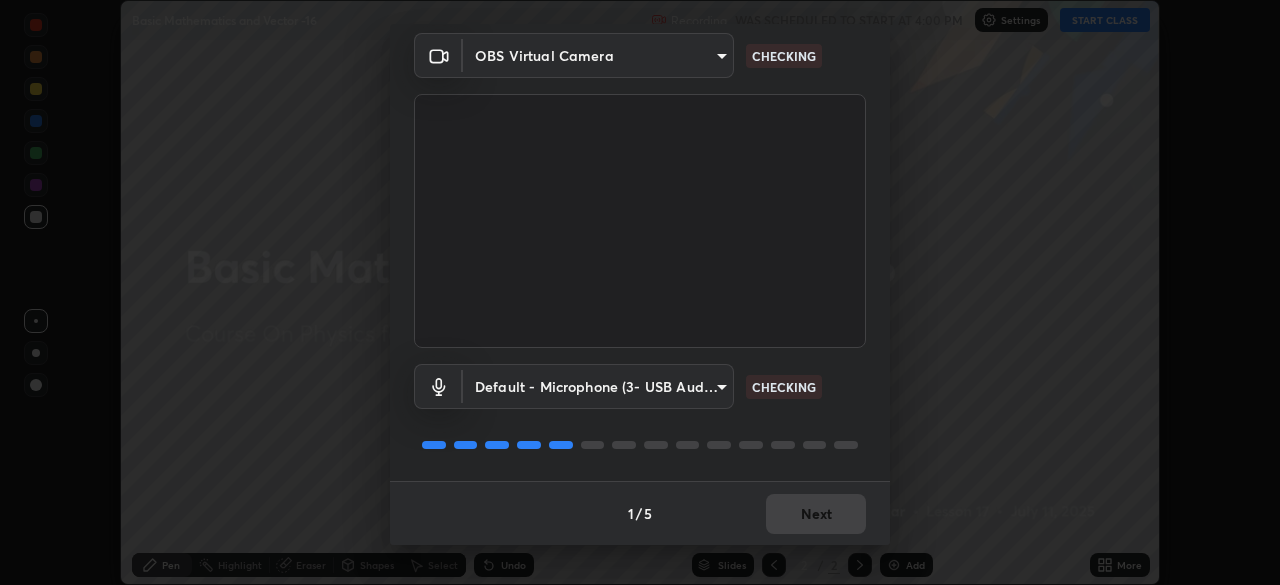 click on "1 / 5 Next" at bounding box center (640, 513) 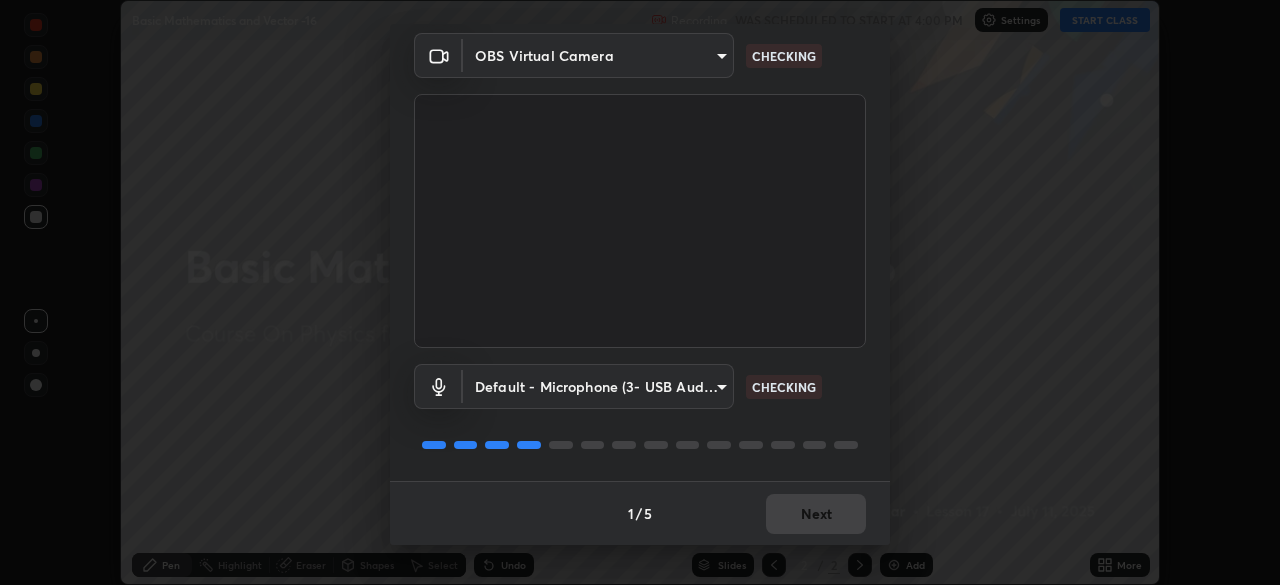 click on "1 / 5 Next" at bounding box center (640, 513) 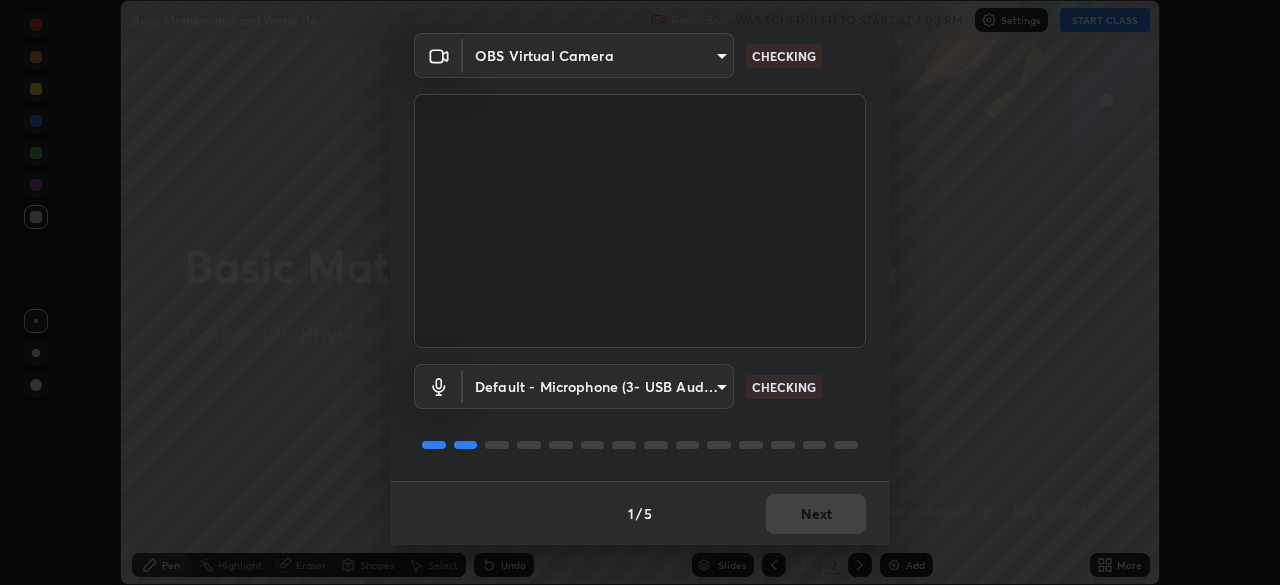 click on "1 / 5 Next" at bounding box center (640, 513) 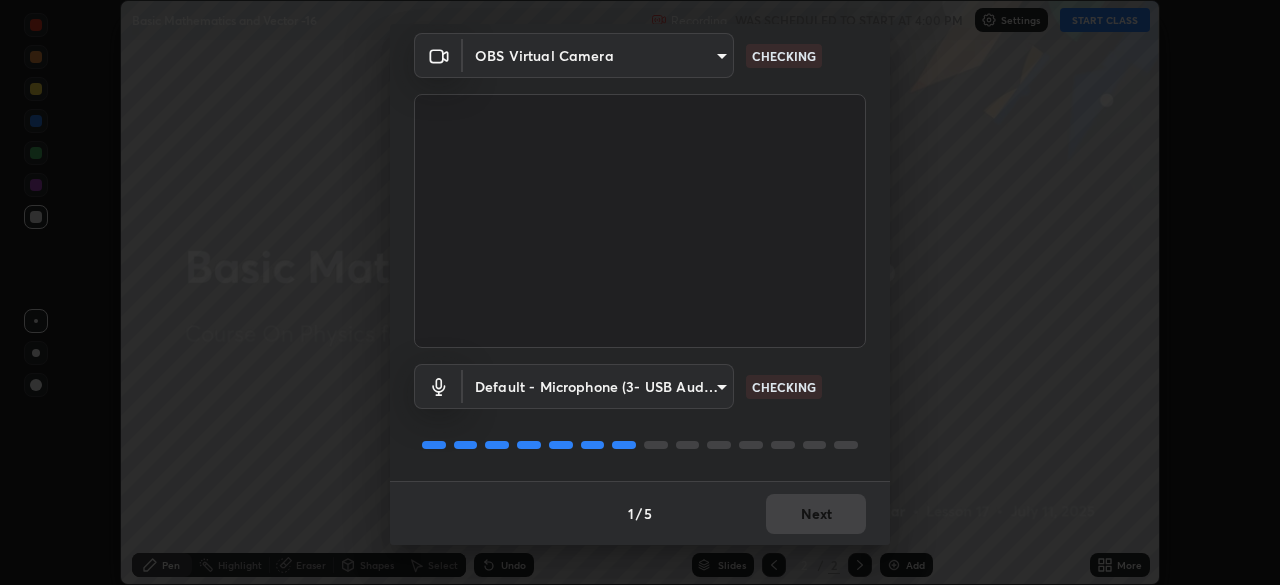 click on "Next" at bounding box center (816, 514) 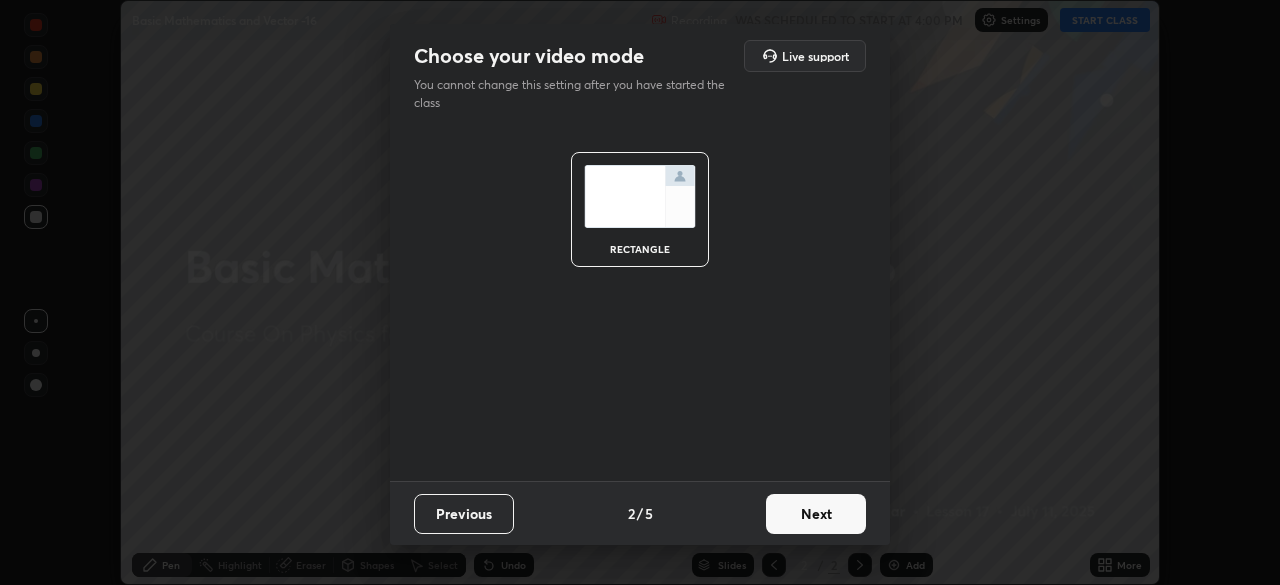 scroll, scrollTop: 0, scrollLeft: 0, axis: both 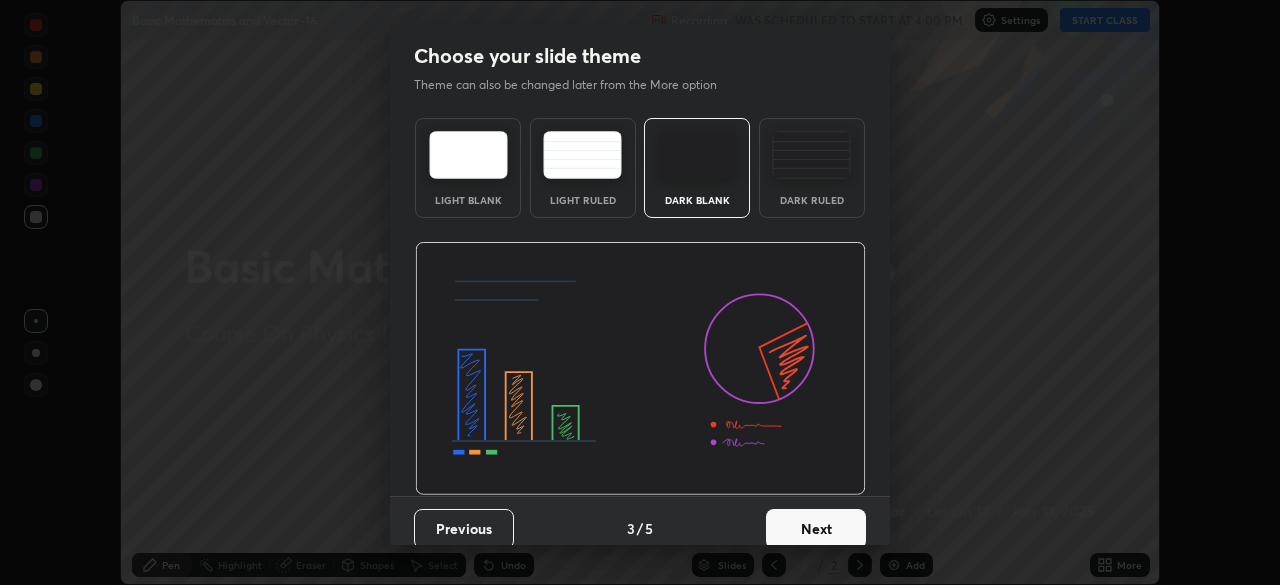 click on "Next" at bounding box center (816, 529) 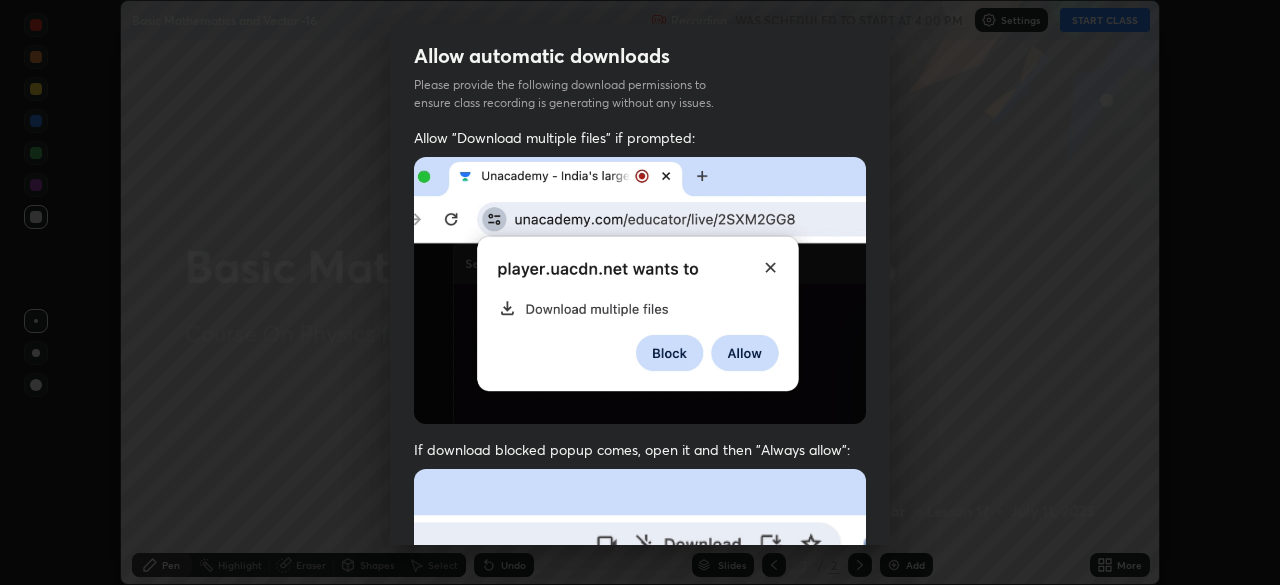 click on "Previous 5 / 5 Done" at bounding box center (640, 1002) 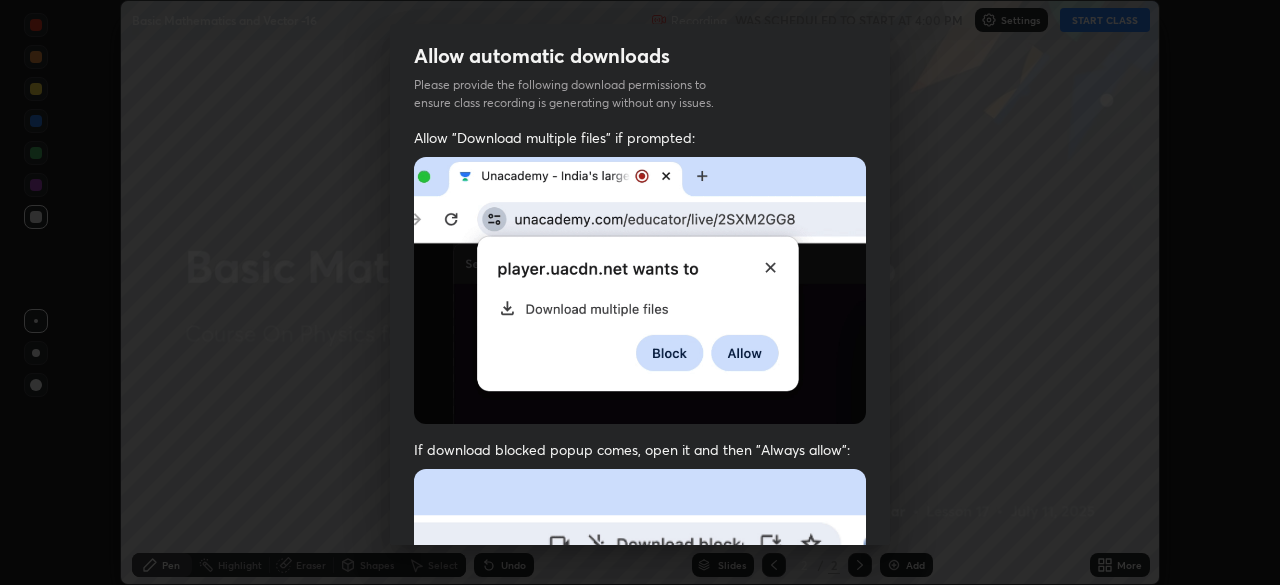 scroll, scrollTop: 47, scrollLeft: 0, axis: vertical 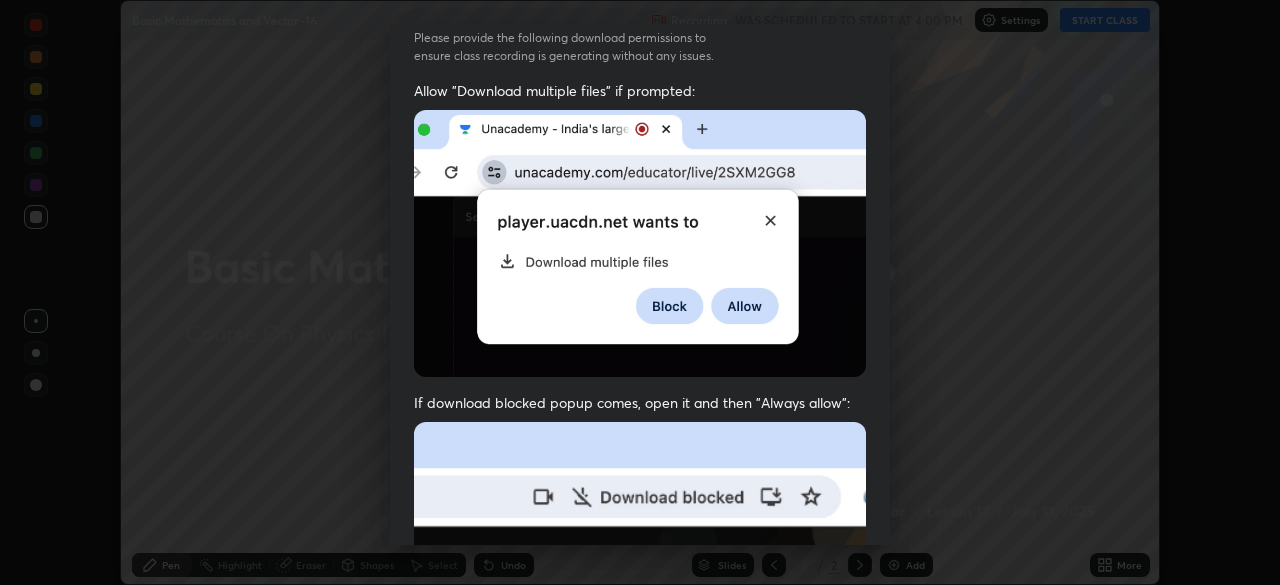 click at bounding box center (640, 640) 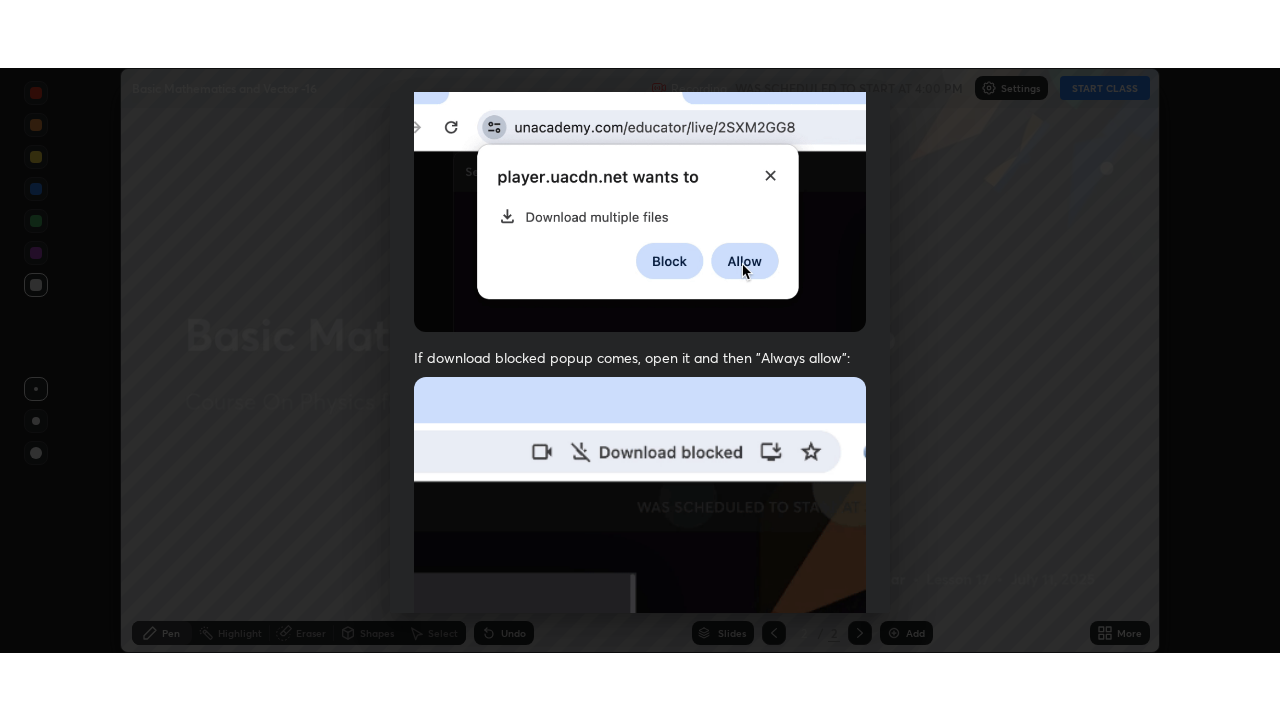 scroll, scrollTop: 479, scrollLeft: 0, axis: vertical 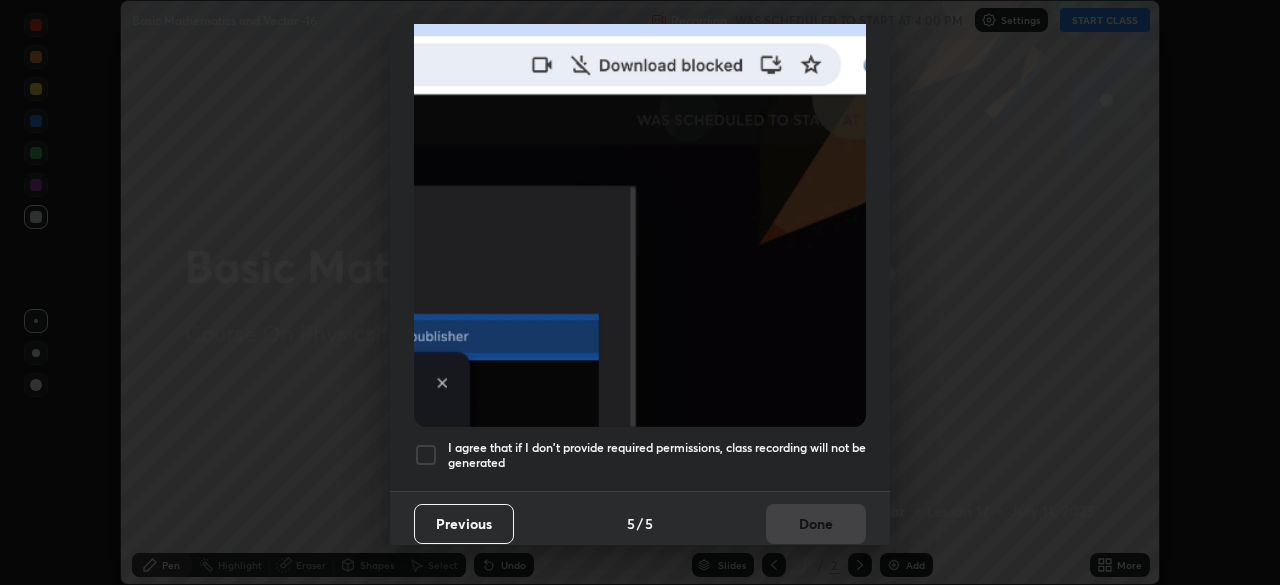 click on "I agree that if I don't provide required permissions, class recording will not be generated" at bounding box center (657, 455) 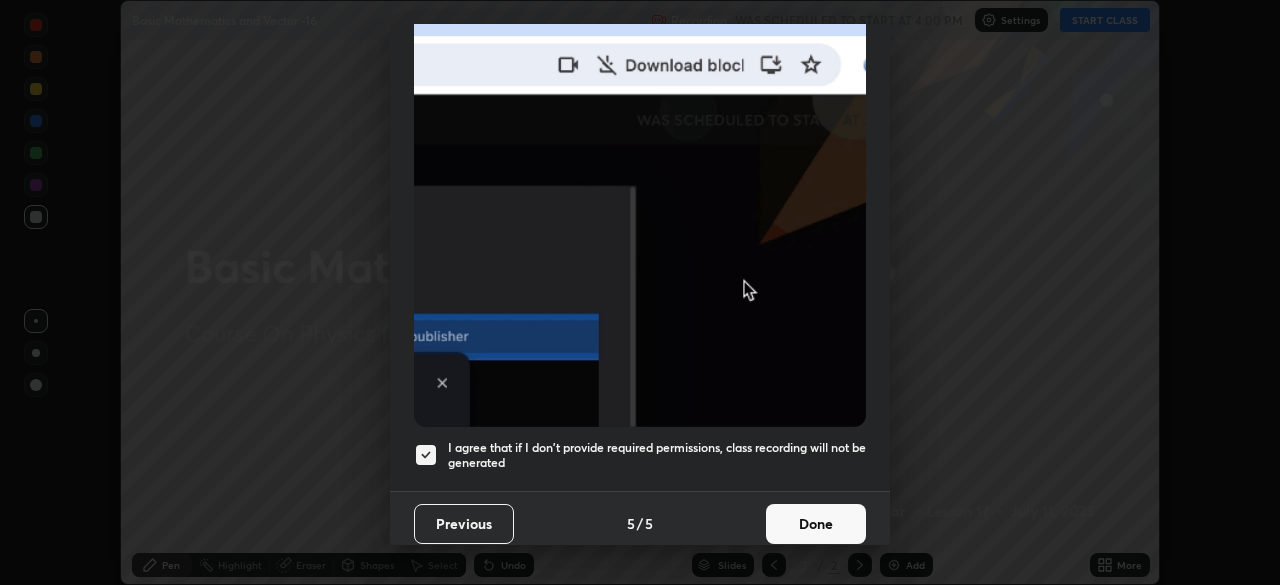 click on "Done" at bounding box center (816, 524) 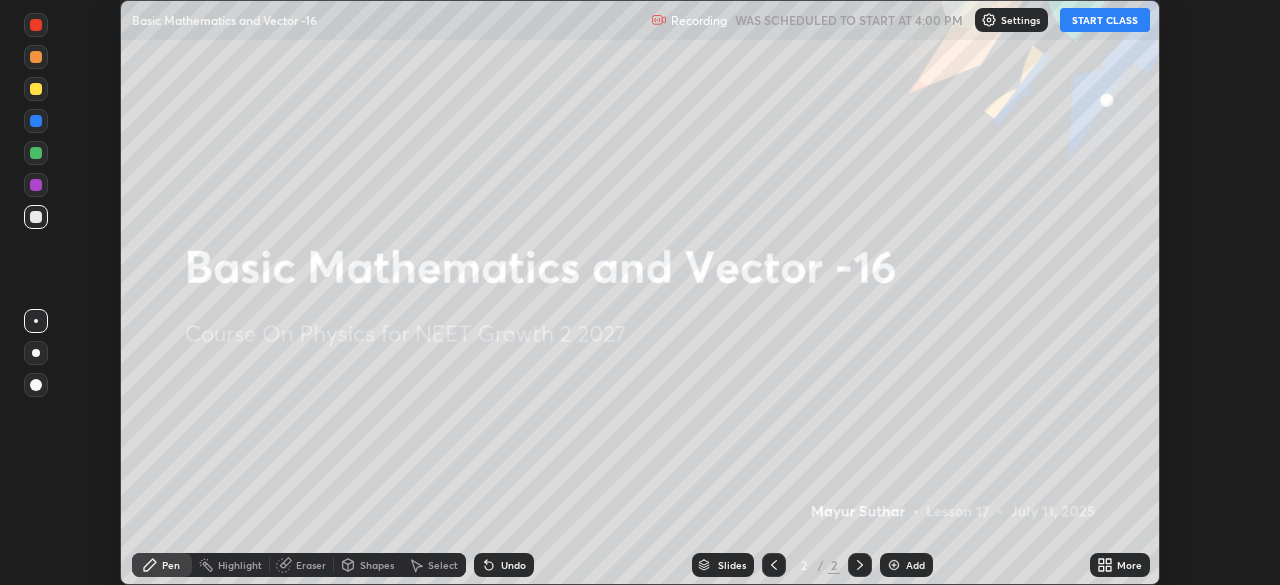 click on "START CLASS" at bounding box center (1105, 20) 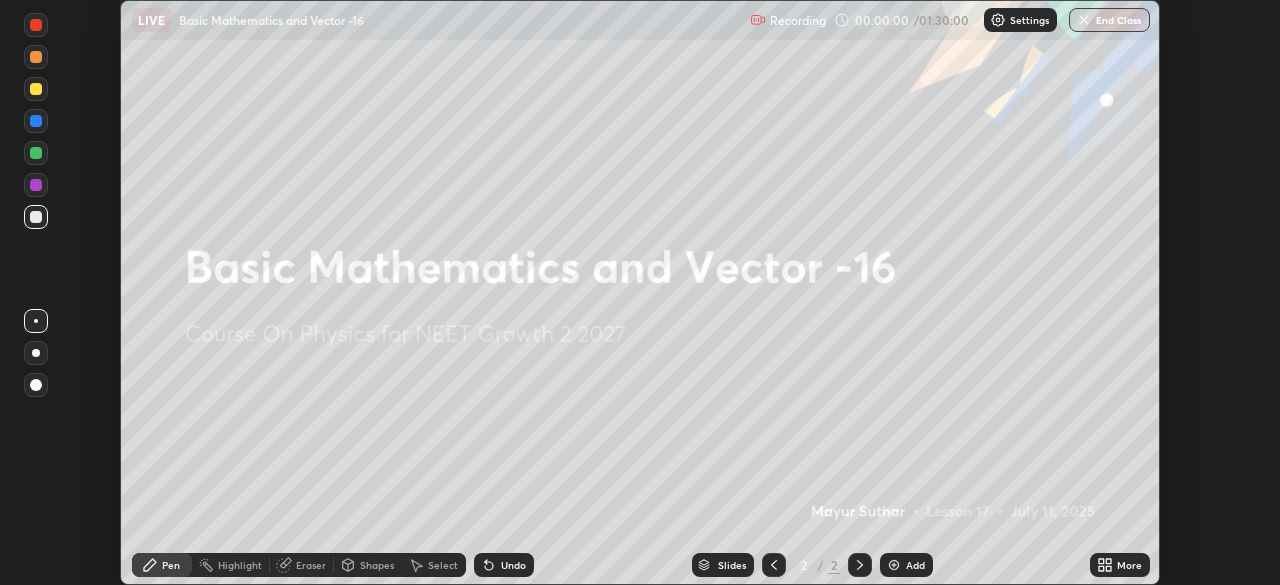 click 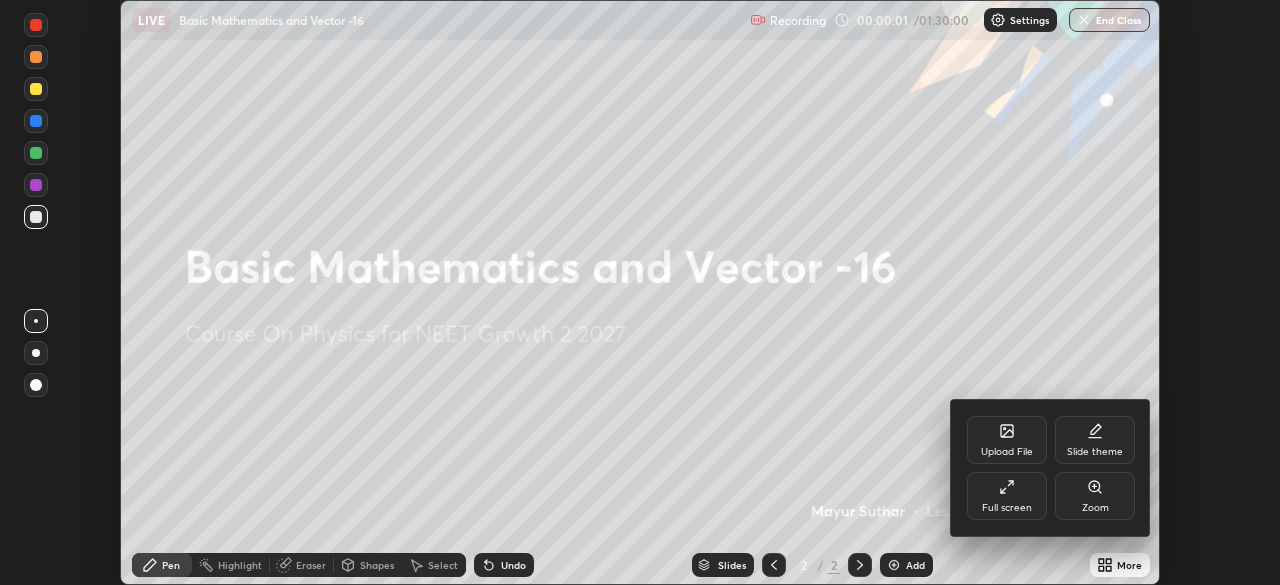 click 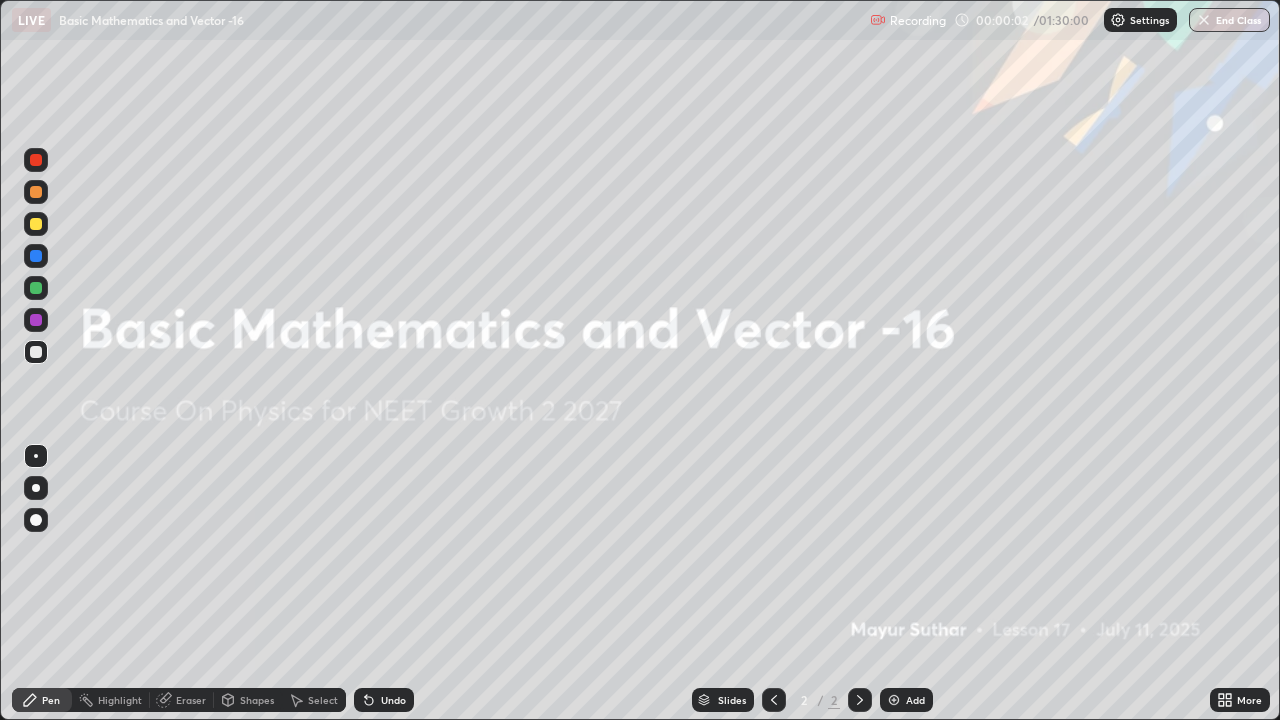 scroll, scrollTop: 99280, scrollLeft: 98720, axis: both 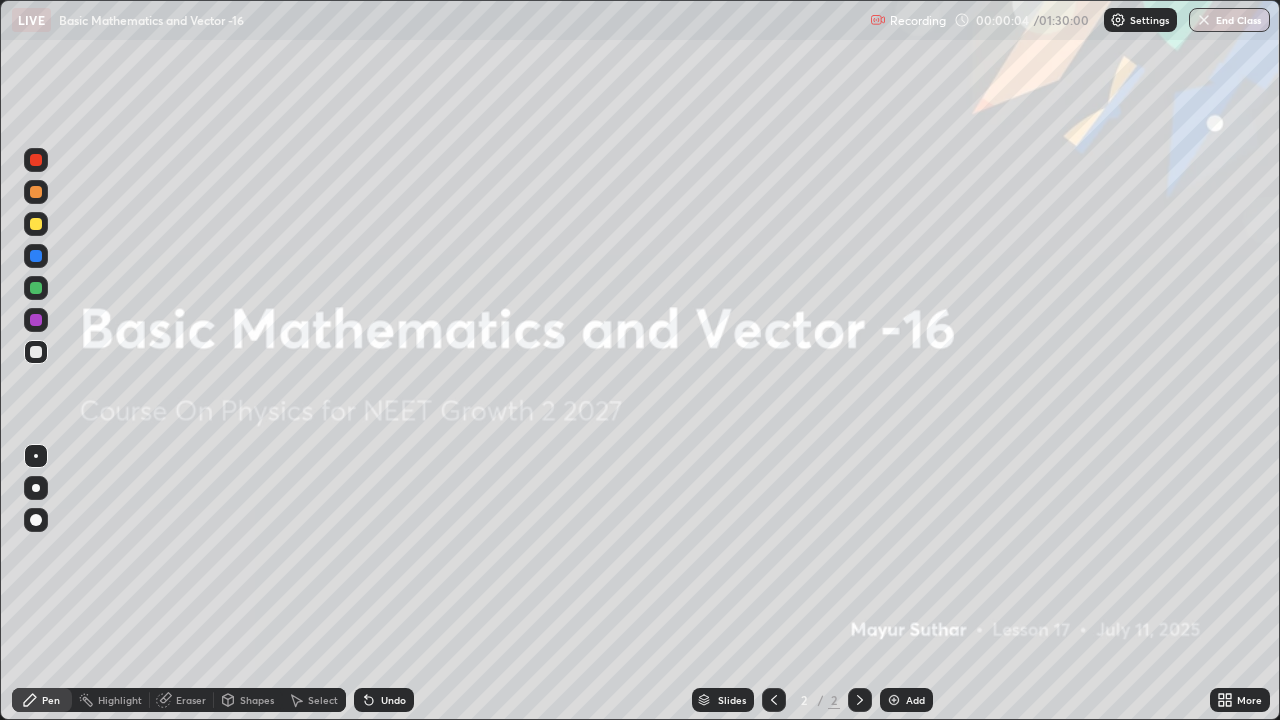 click at bounding box center [36, 520] 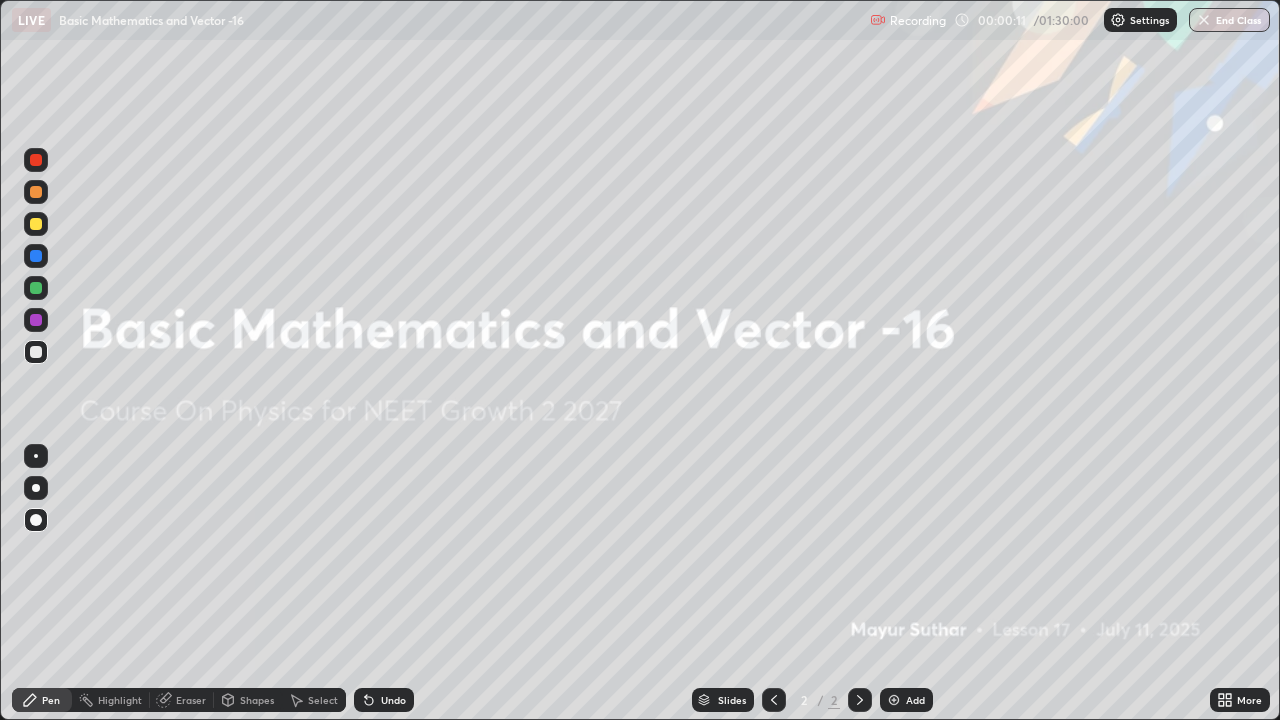 click at bounding box center [894, 700] 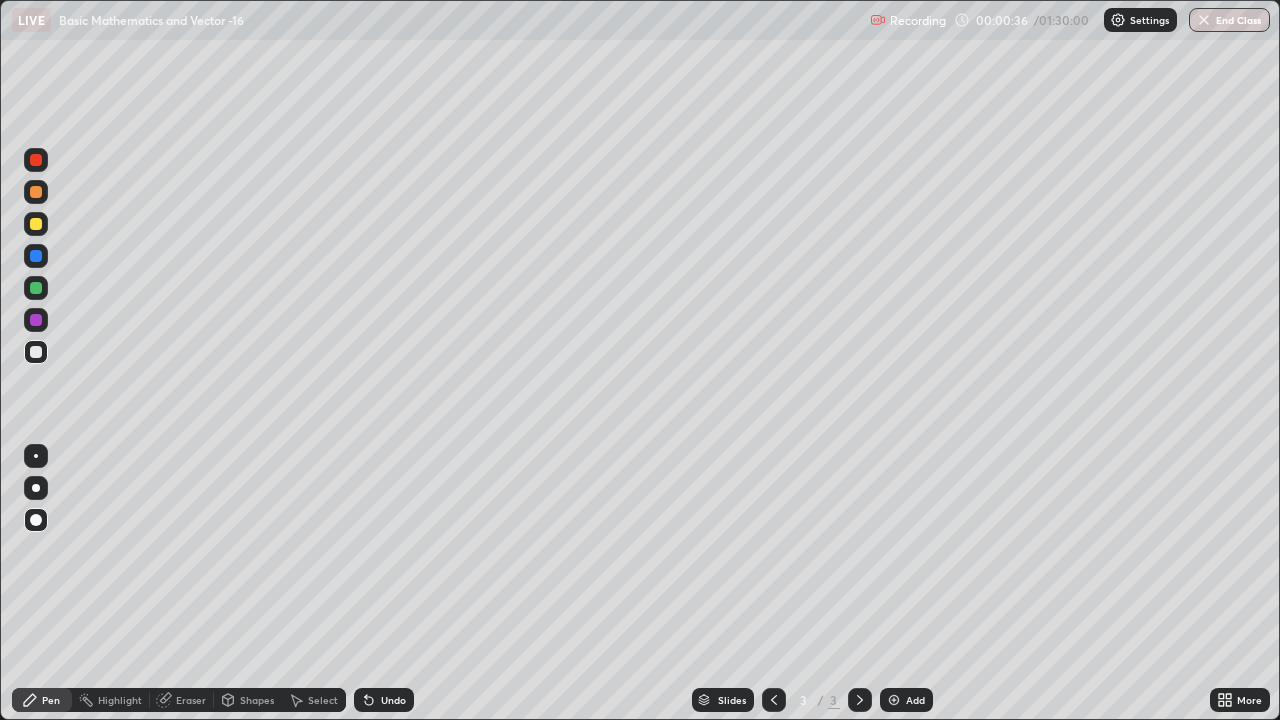 click at bounding box center [36, 288] 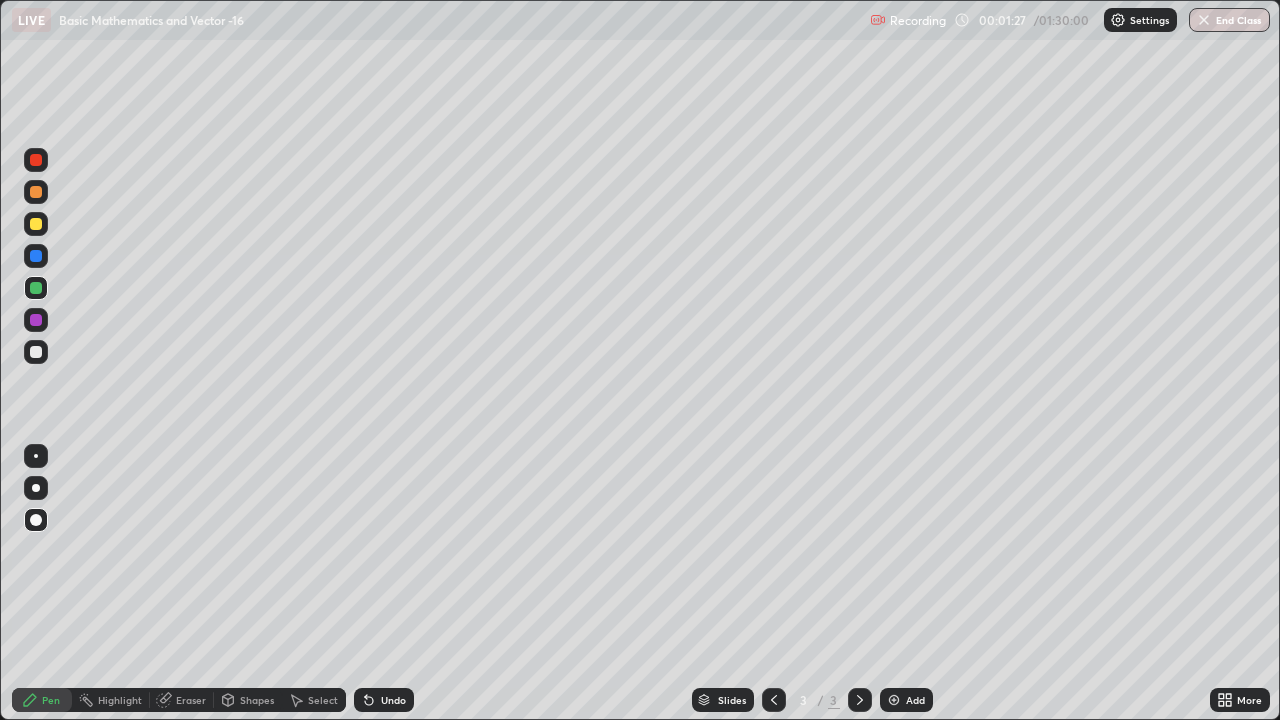 click at bounding box center [36, 256] 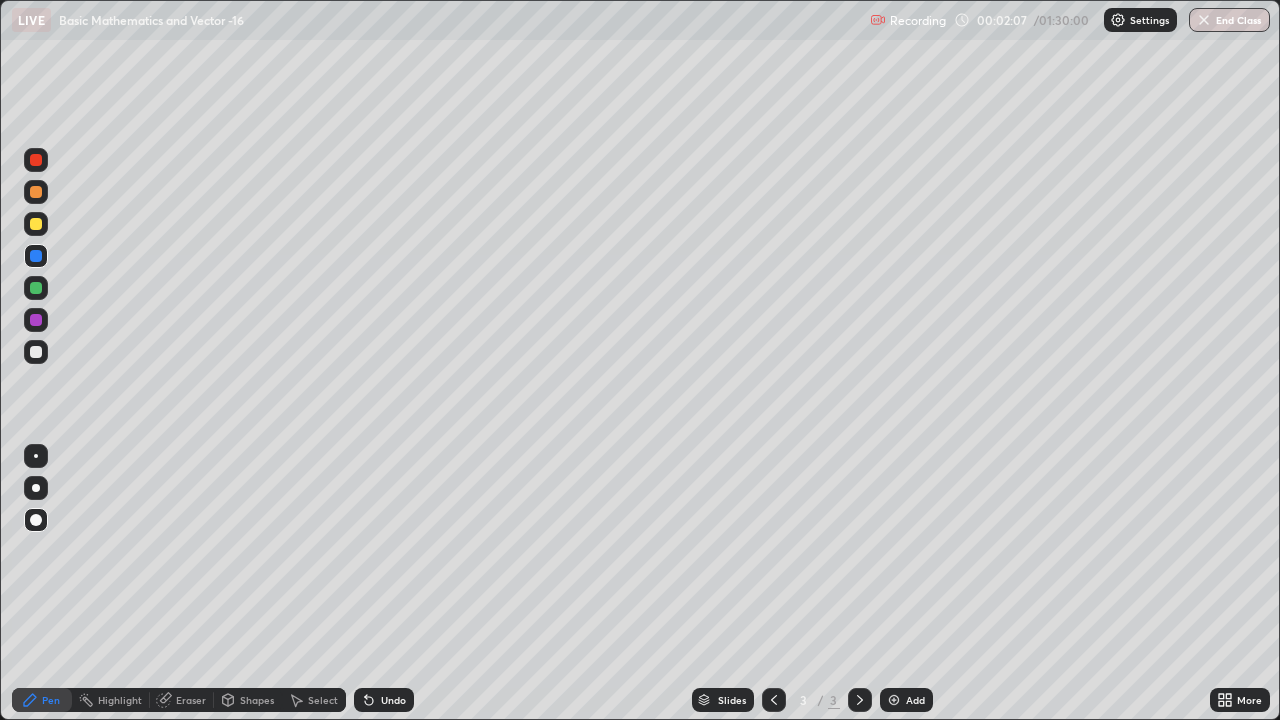 click at bounding box center [36, 352] 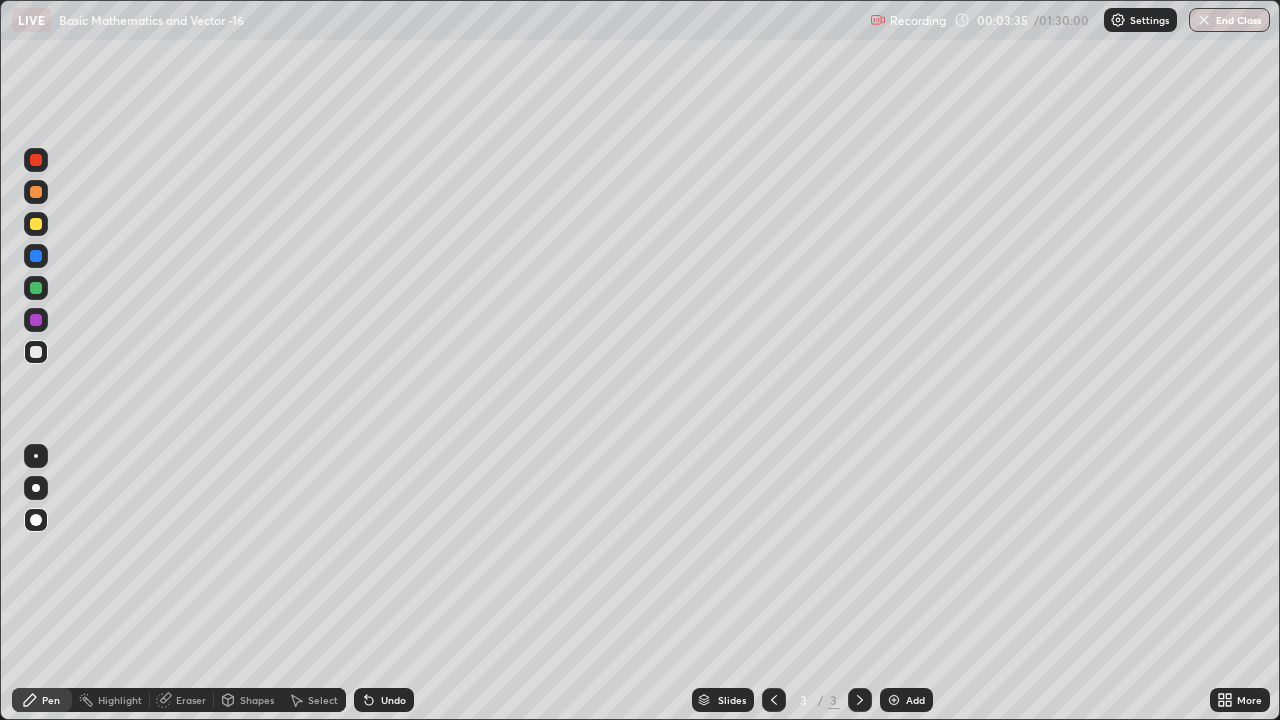 click at bounding box center (36, 320) 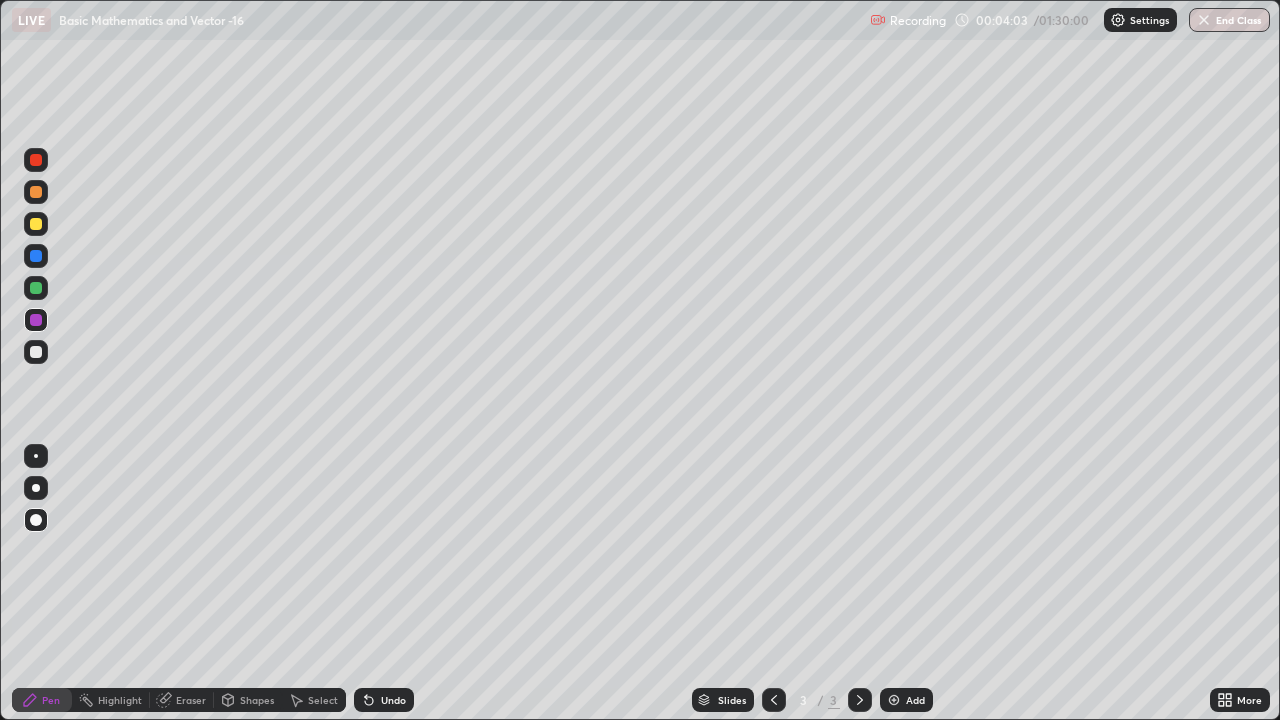 click at bounding box center [36, 224] 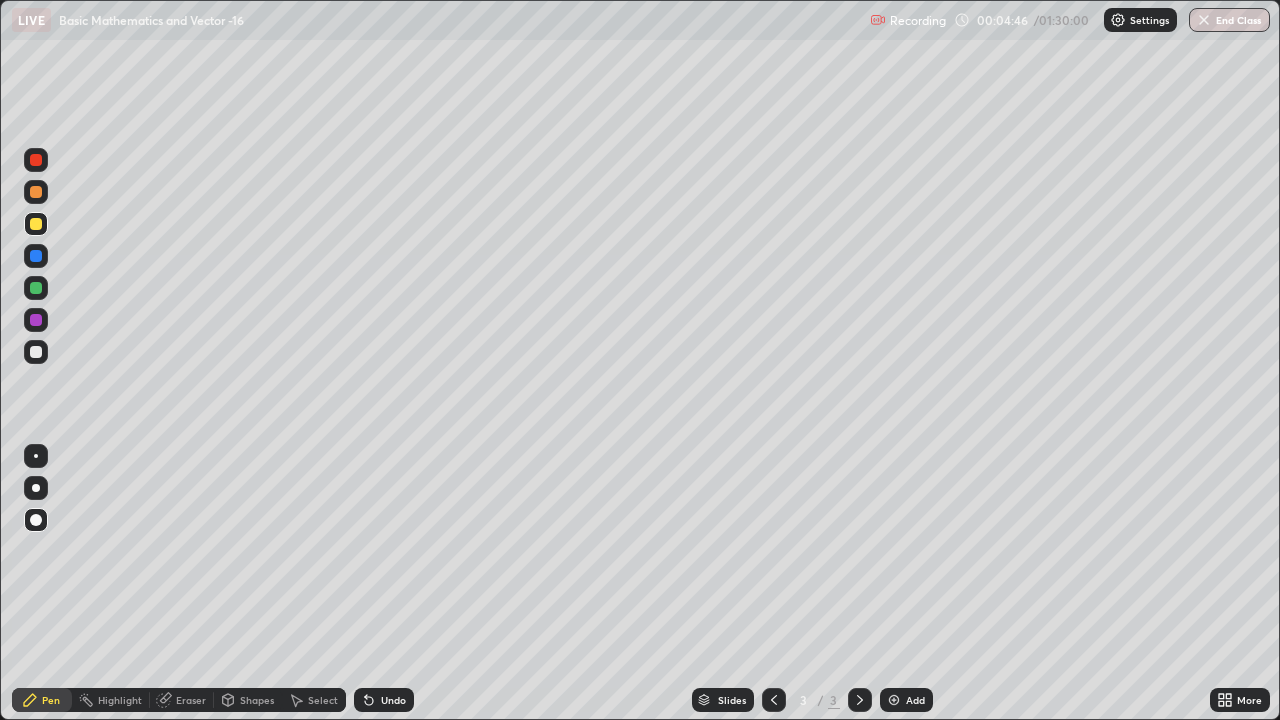 click at bounding box center (36, 160) 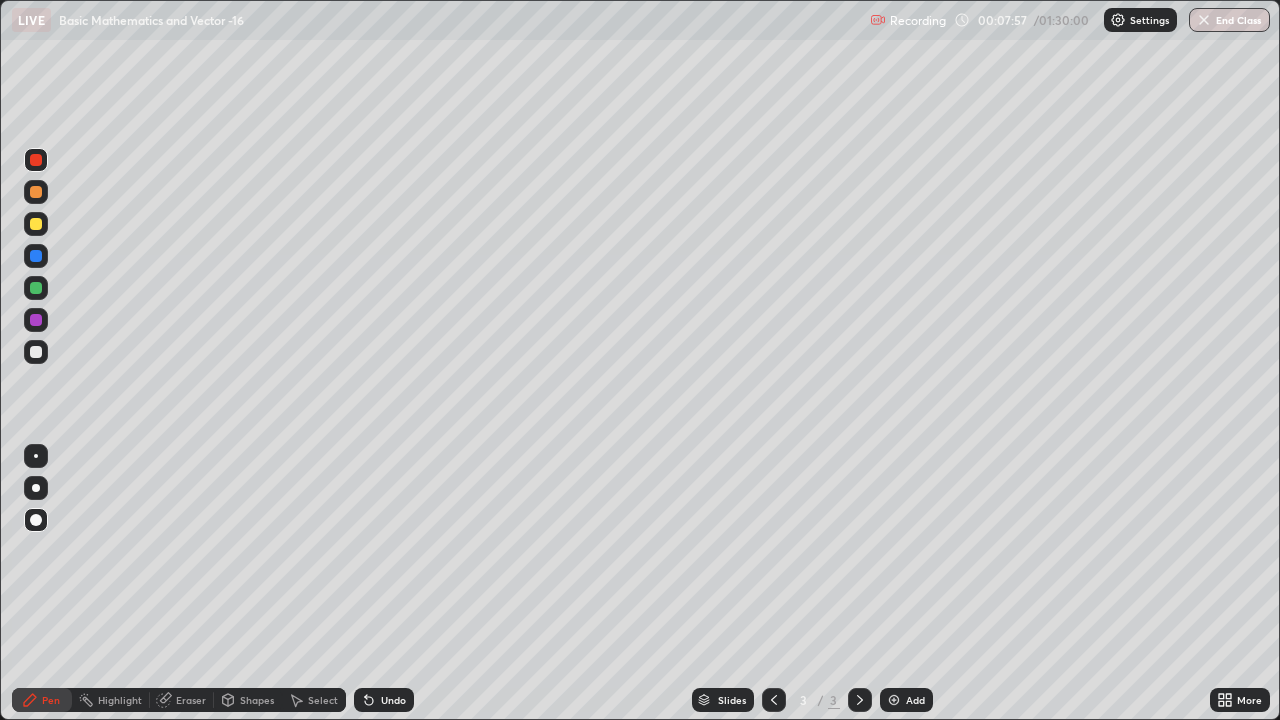 click on "Add" at bounding box center [906, 700] 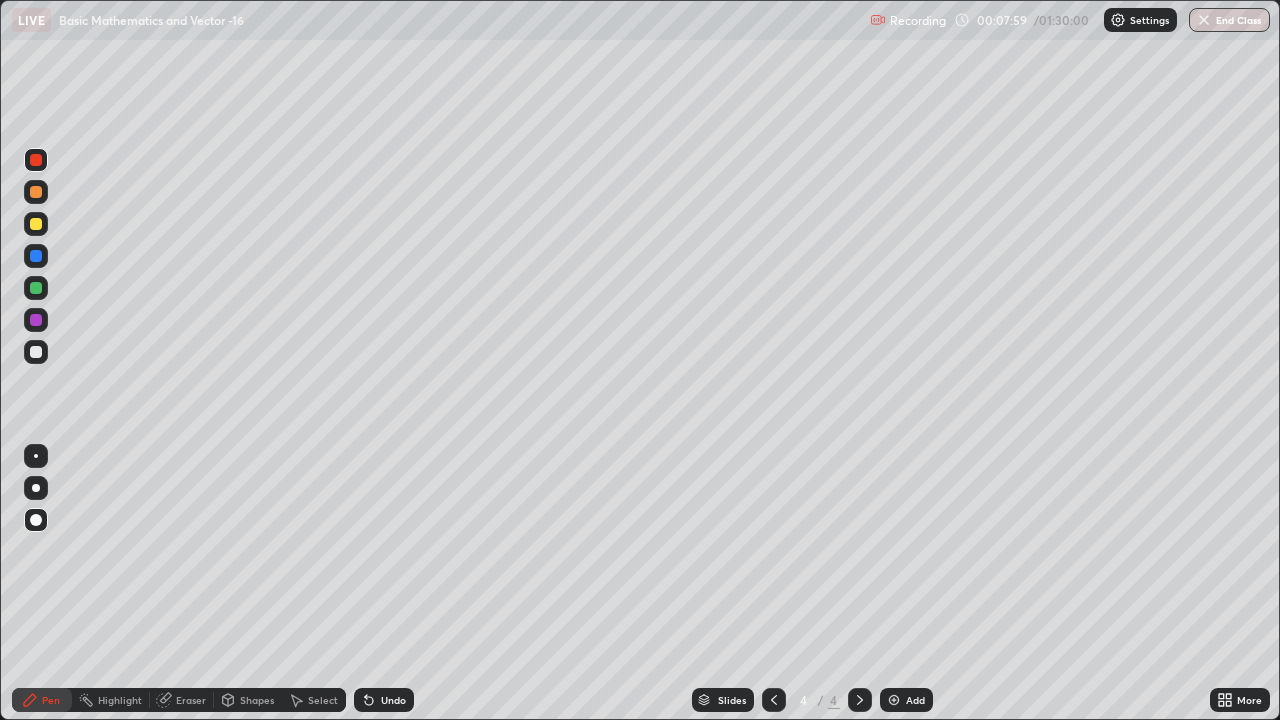 click at bounding box center (36, 352) 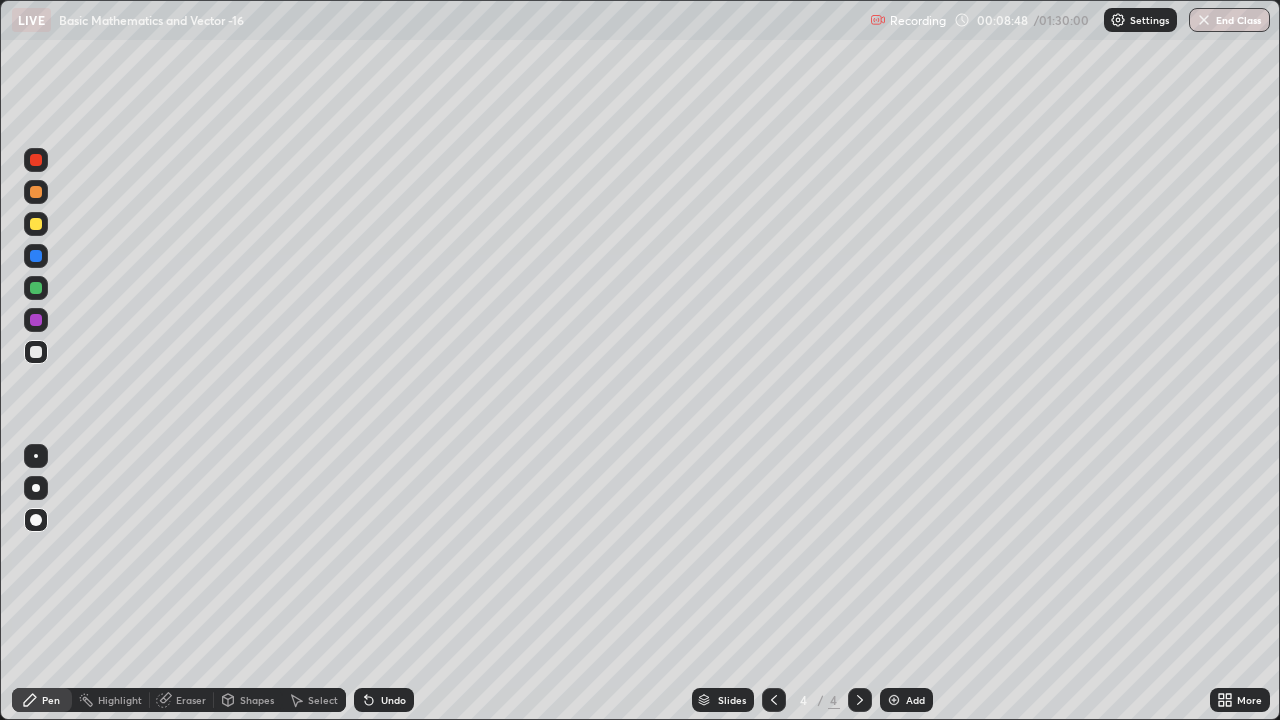 click at bounding box center (36, 352) 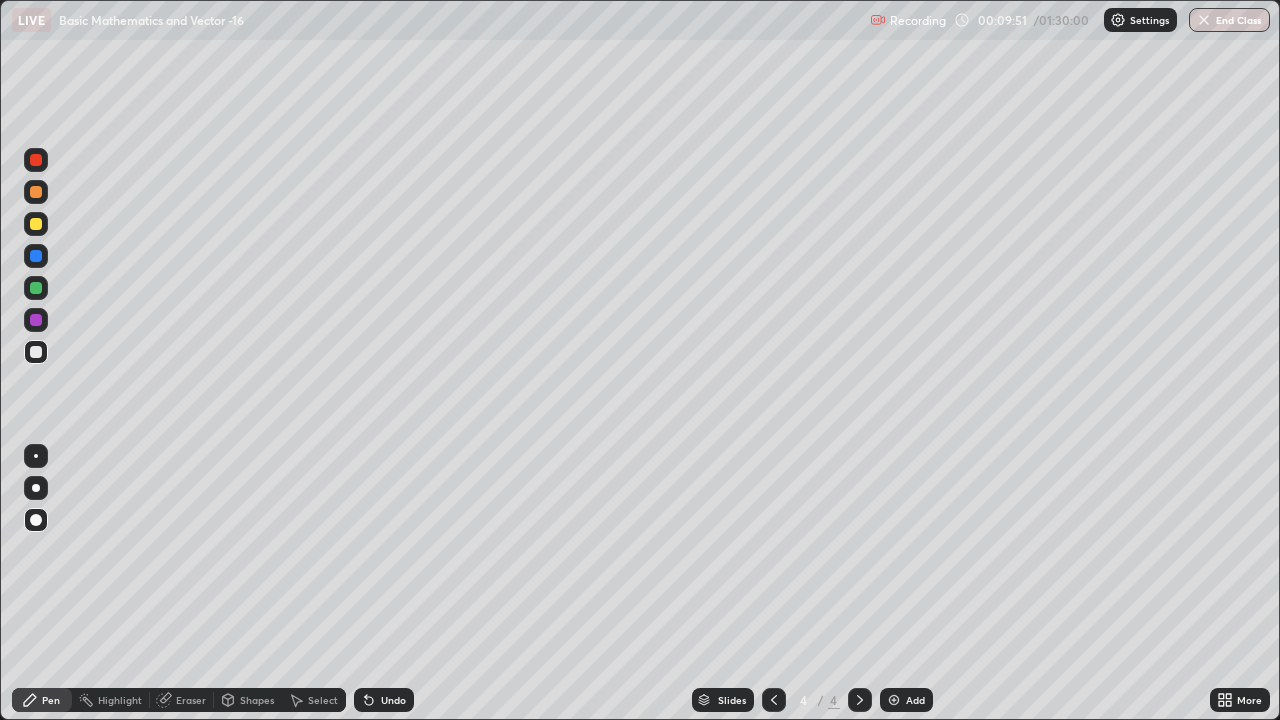 click at bounding box center (36, 288) 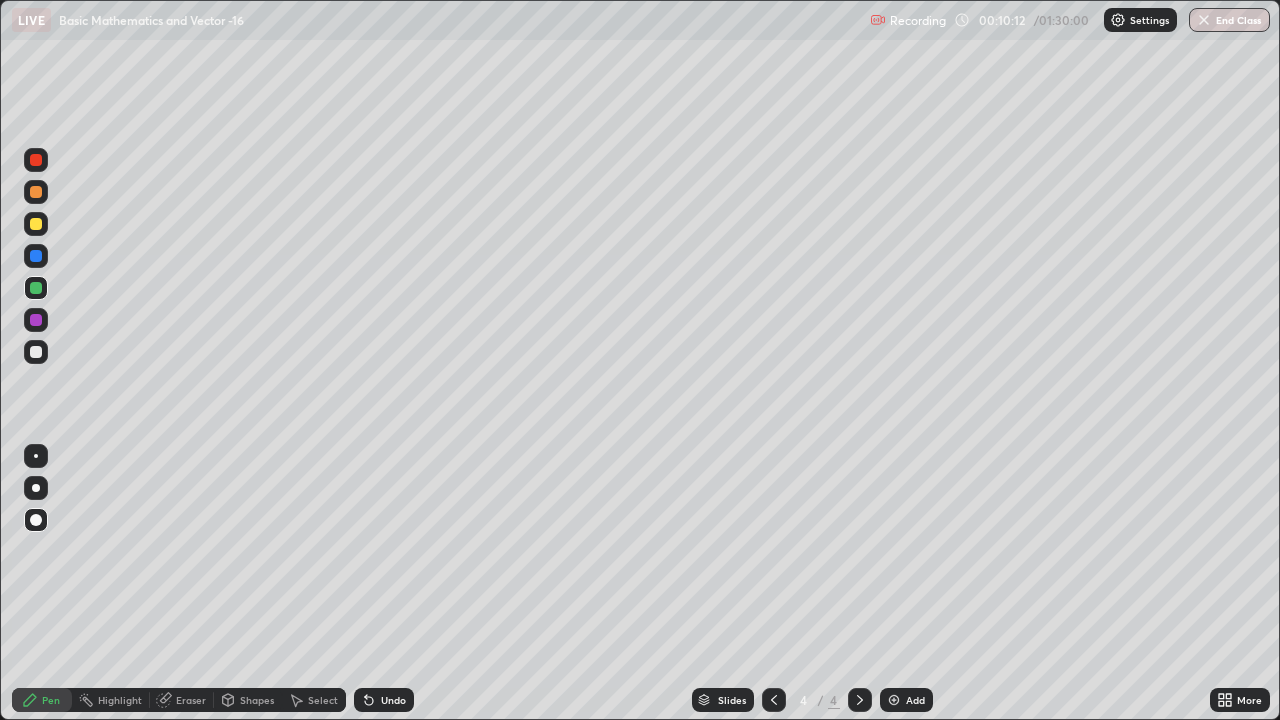 click on "Undo" at bounding box center [393, 700] 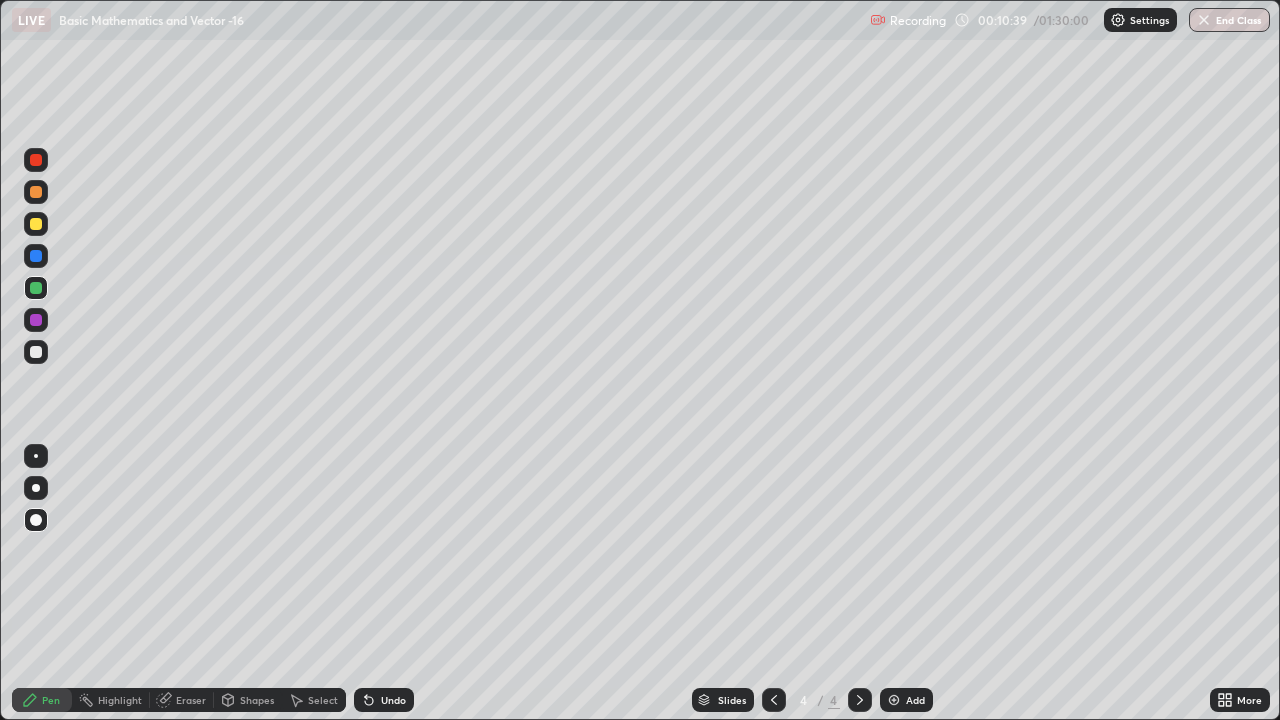 click at bounding box center [36, 352] 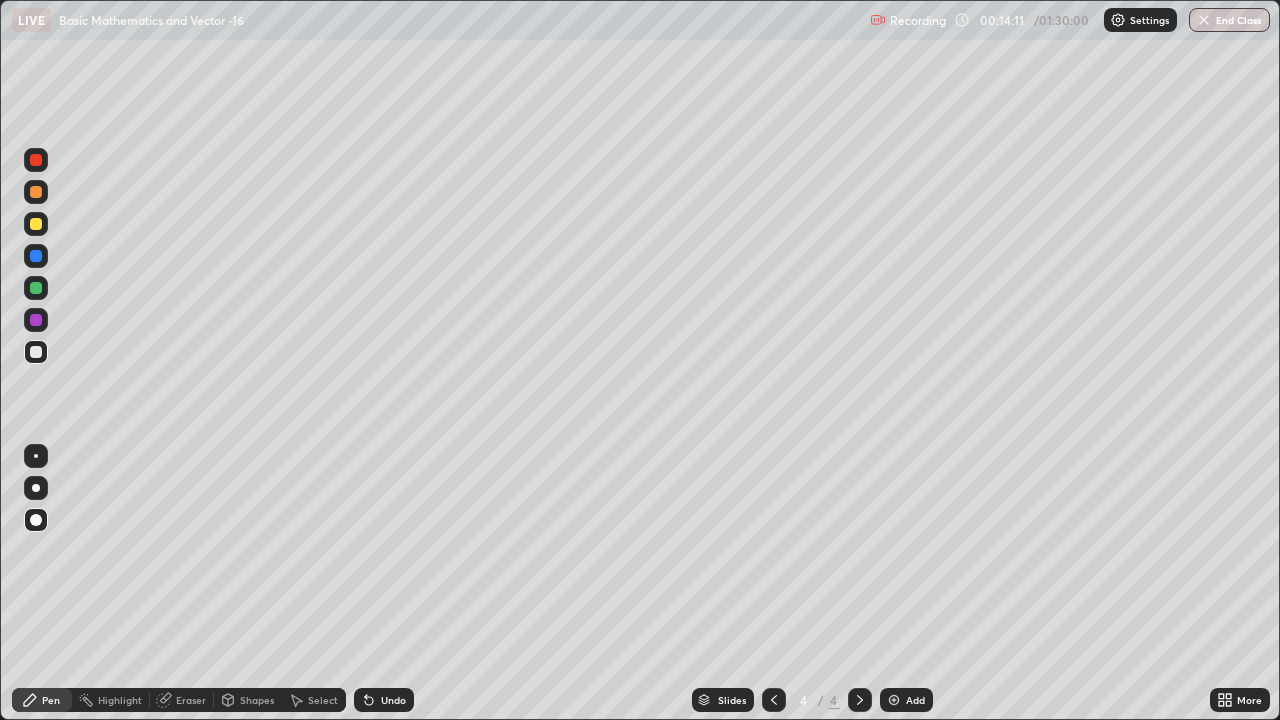 click on "Add" at bounding box center (906, 700) 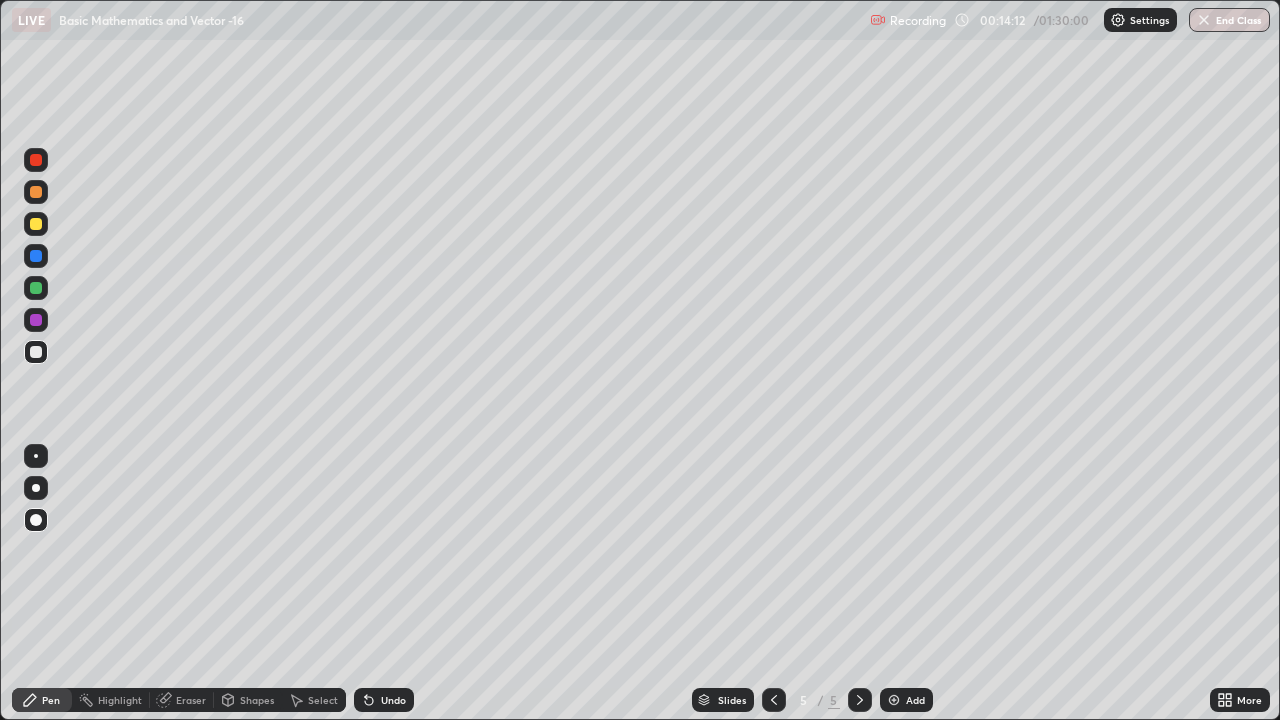 click at bounding box center (36, 352) 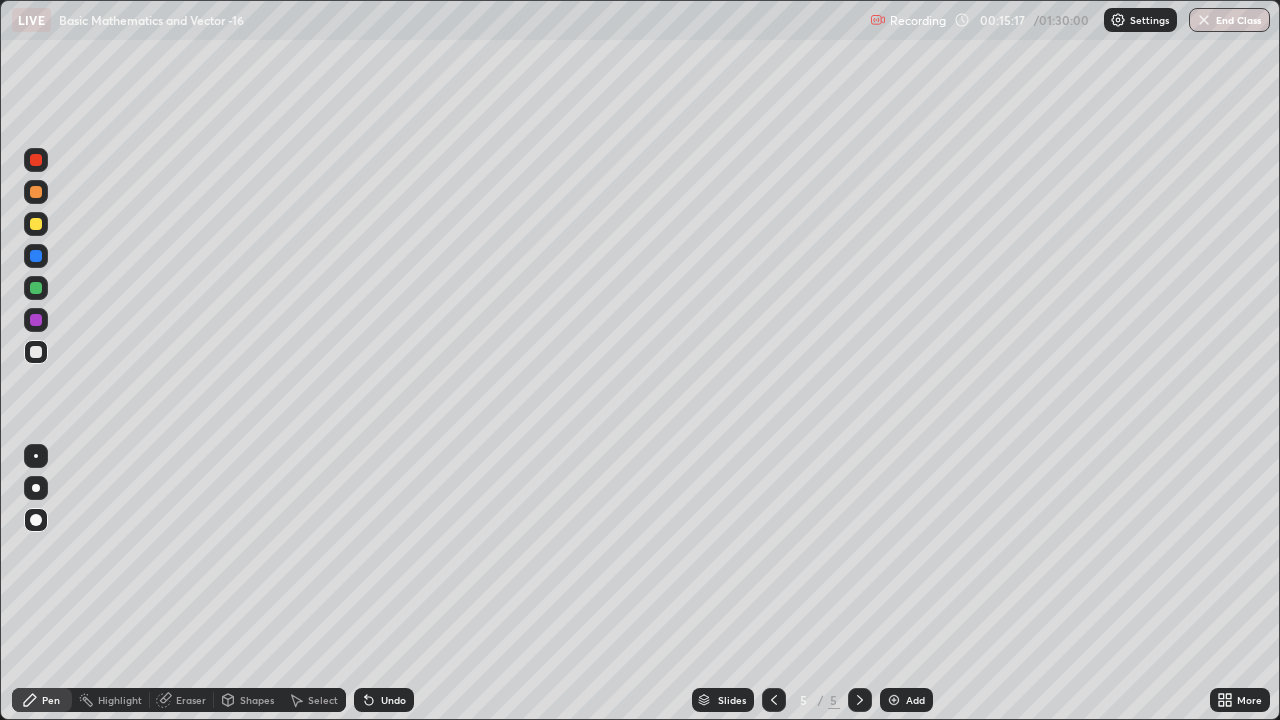 click at bounding box center (36, 224) 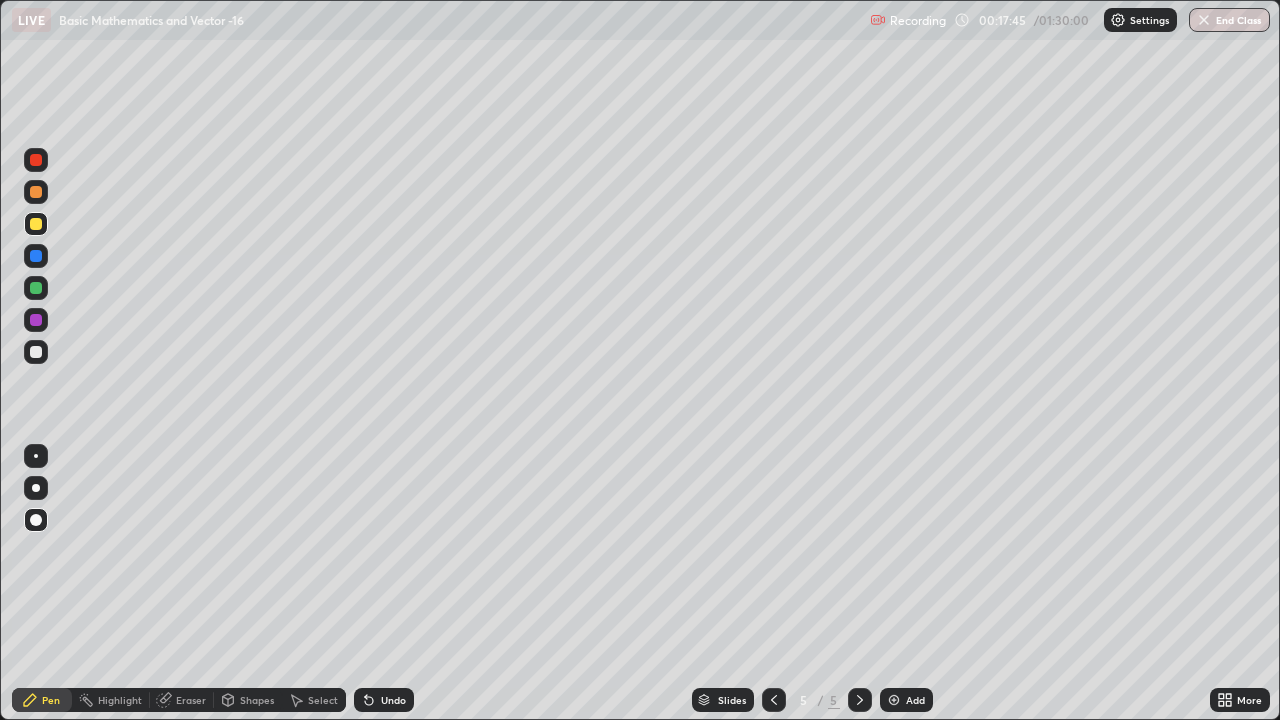 click at bounding box center [36, 352] 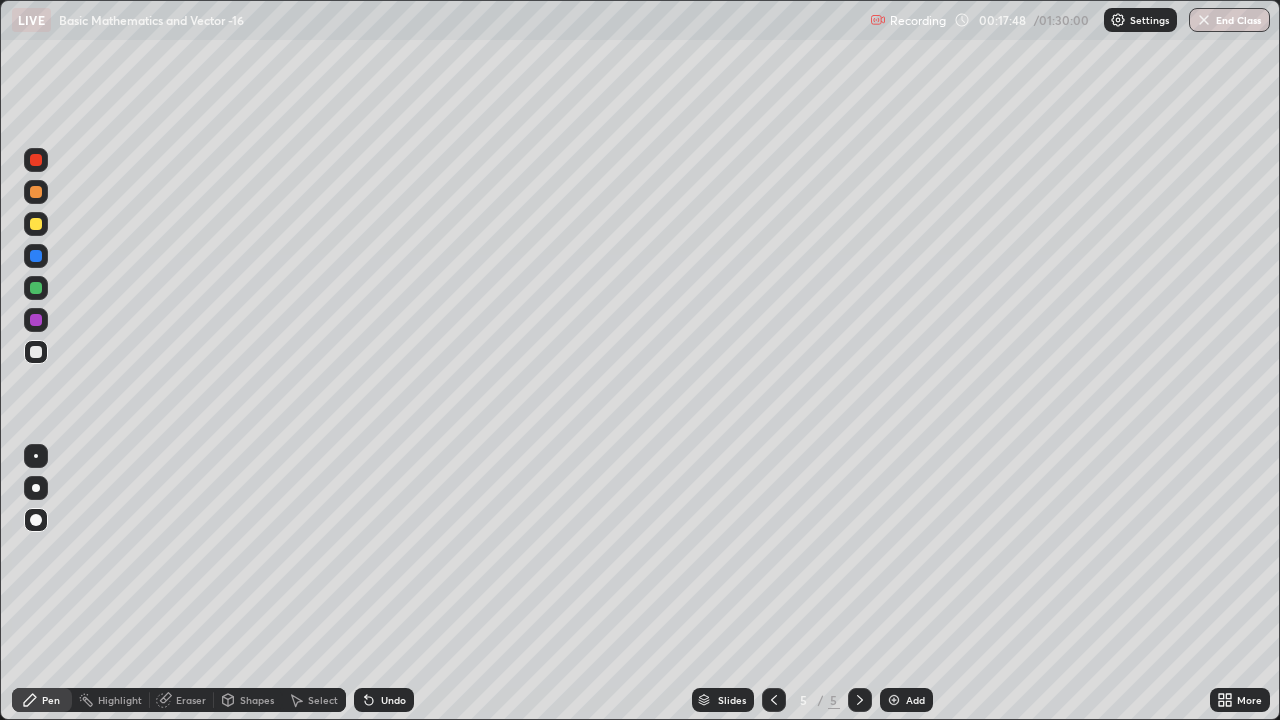 click on "Undo" at bounding box center [393, 700] 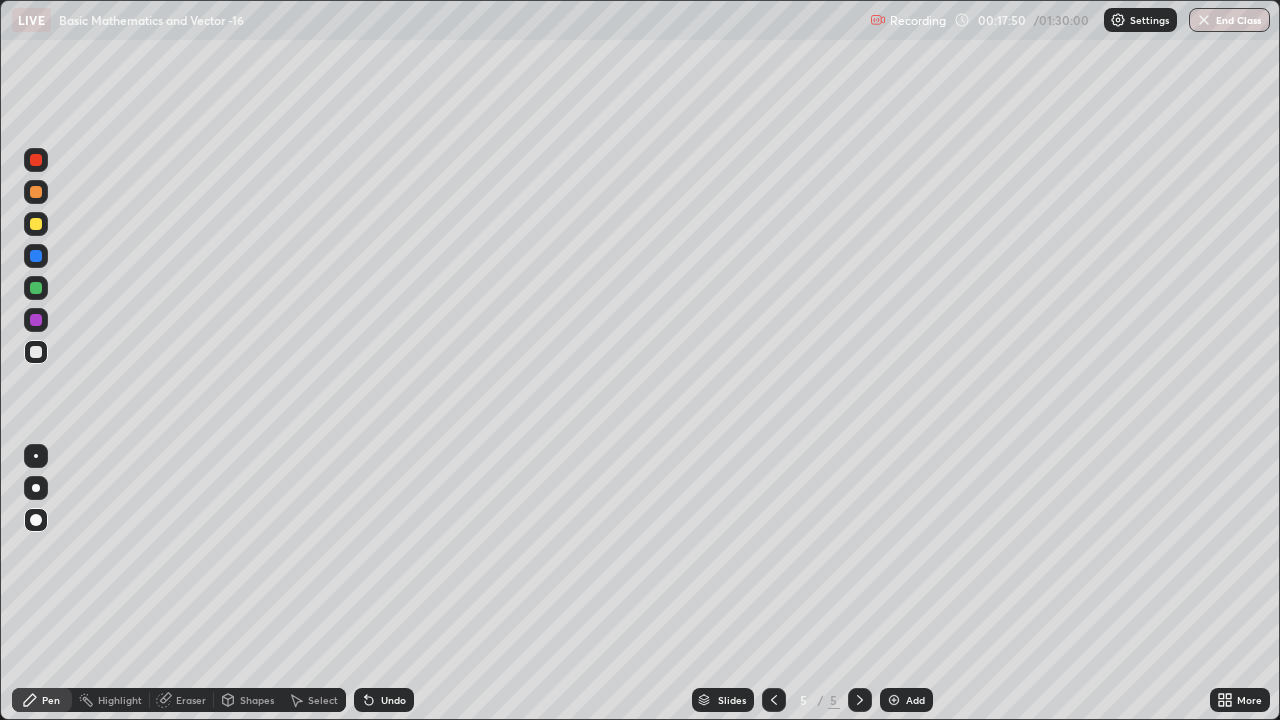 click on "Undo" at bounding box center [384, 700] 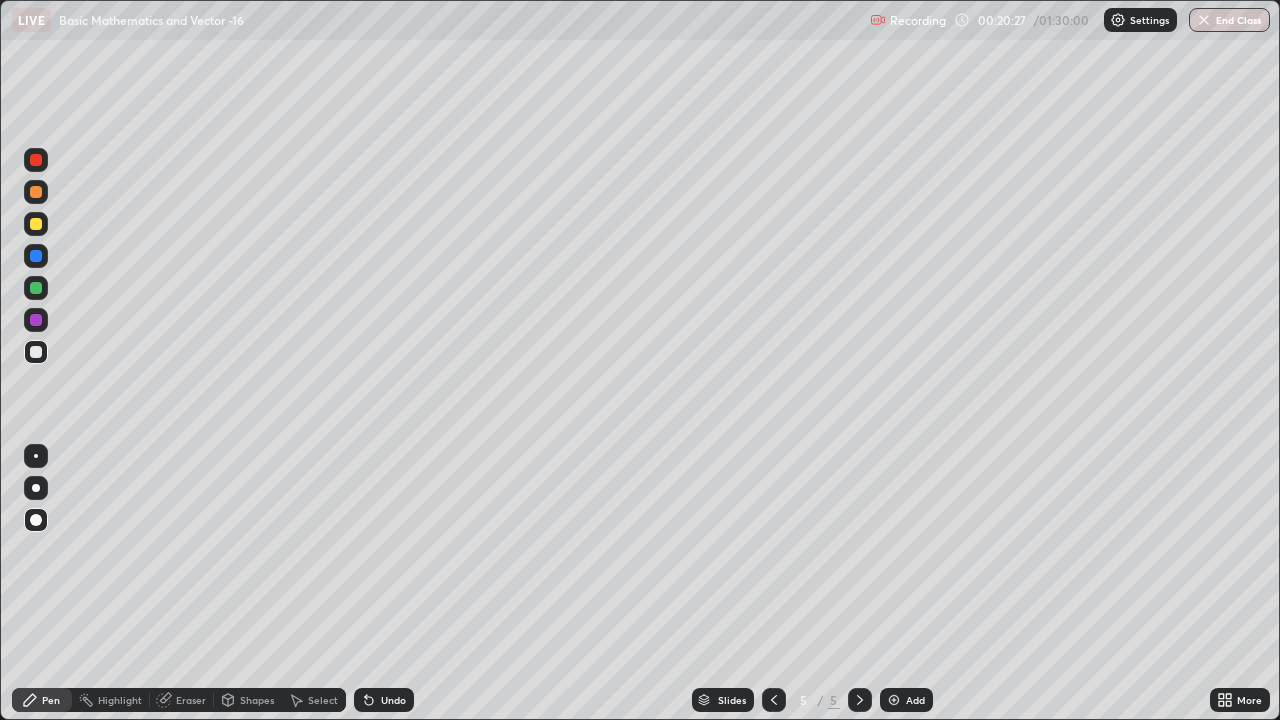 click at bounding box center [36, 288] 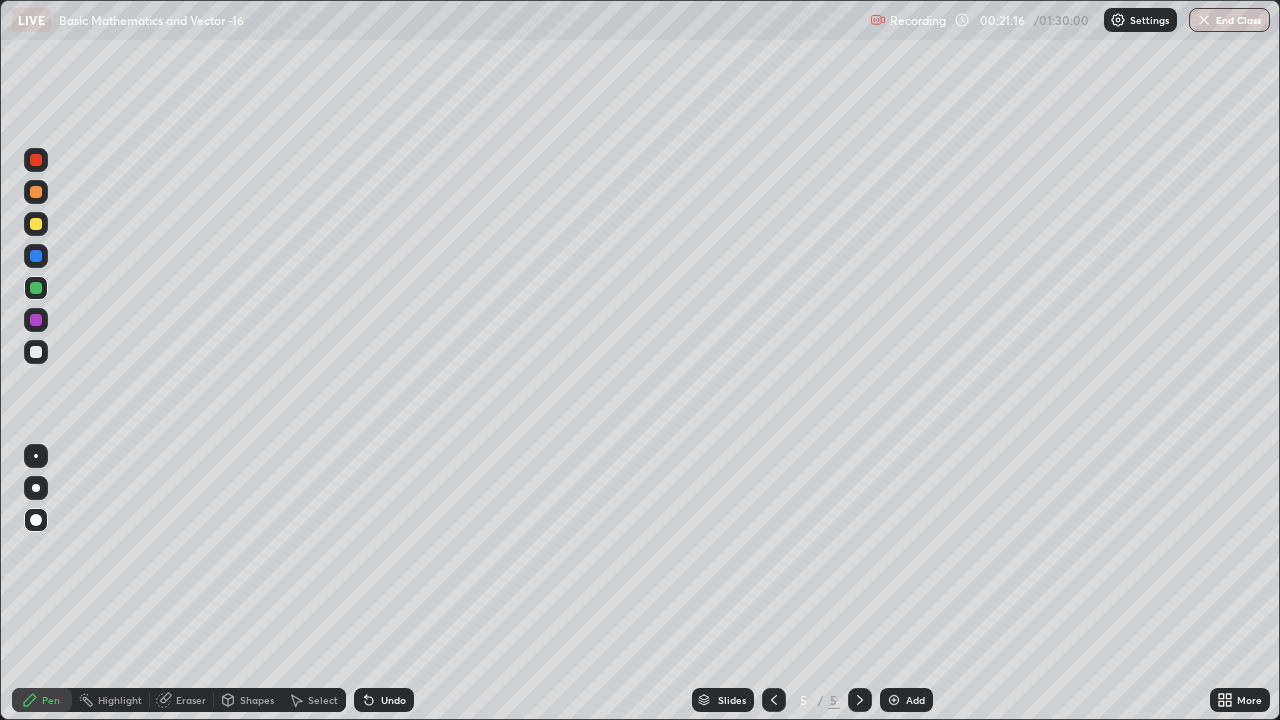 click on "Eraser" at bounding box center (191, 700) 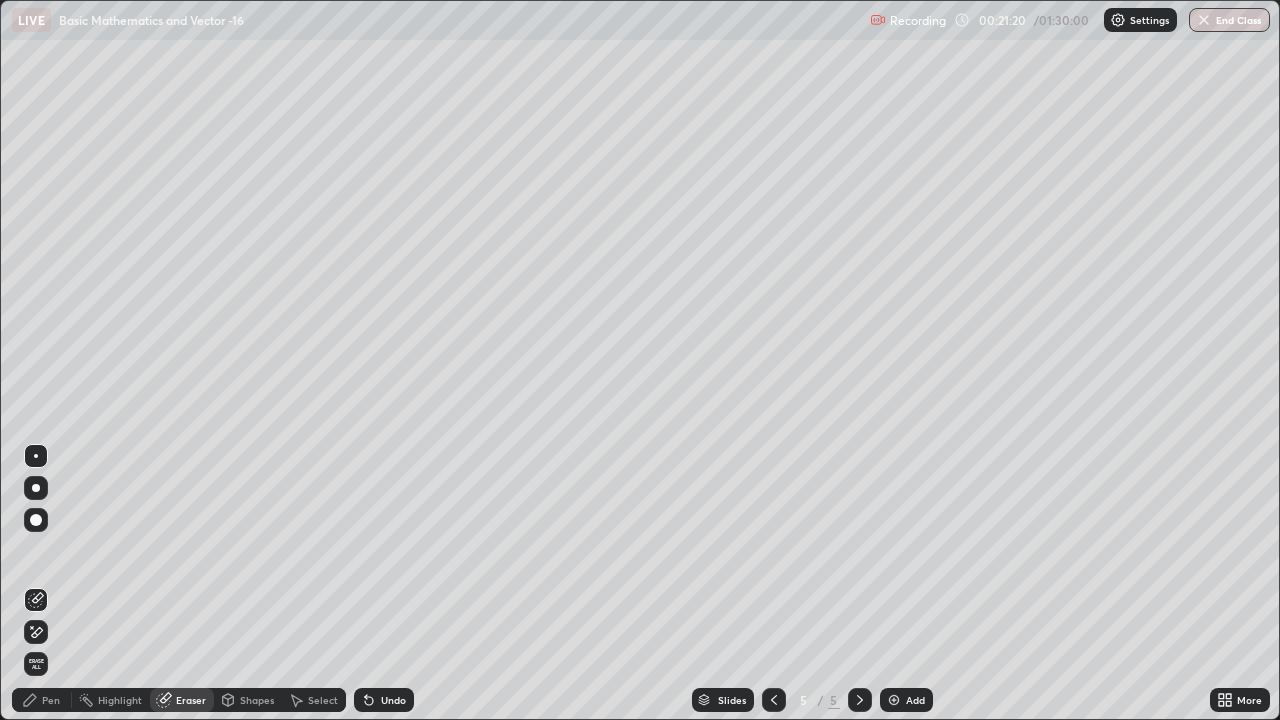 click on "Pen" at bounding box center (42, 700) 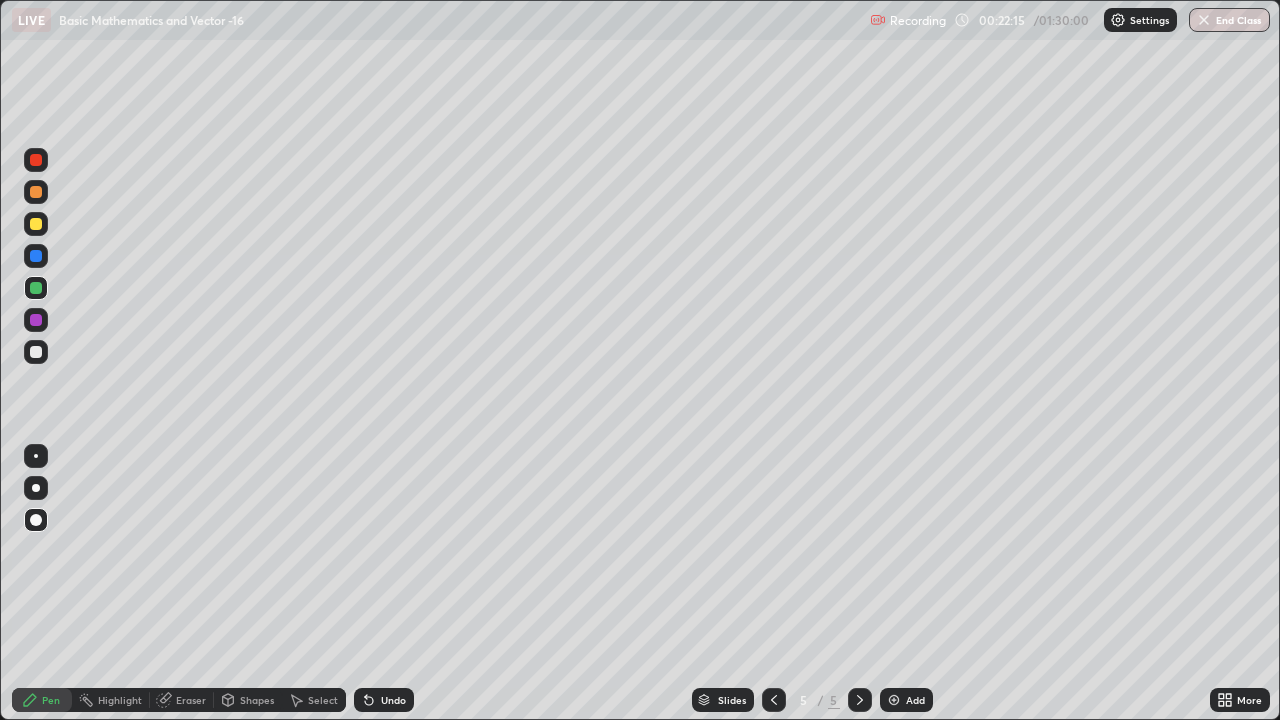 click 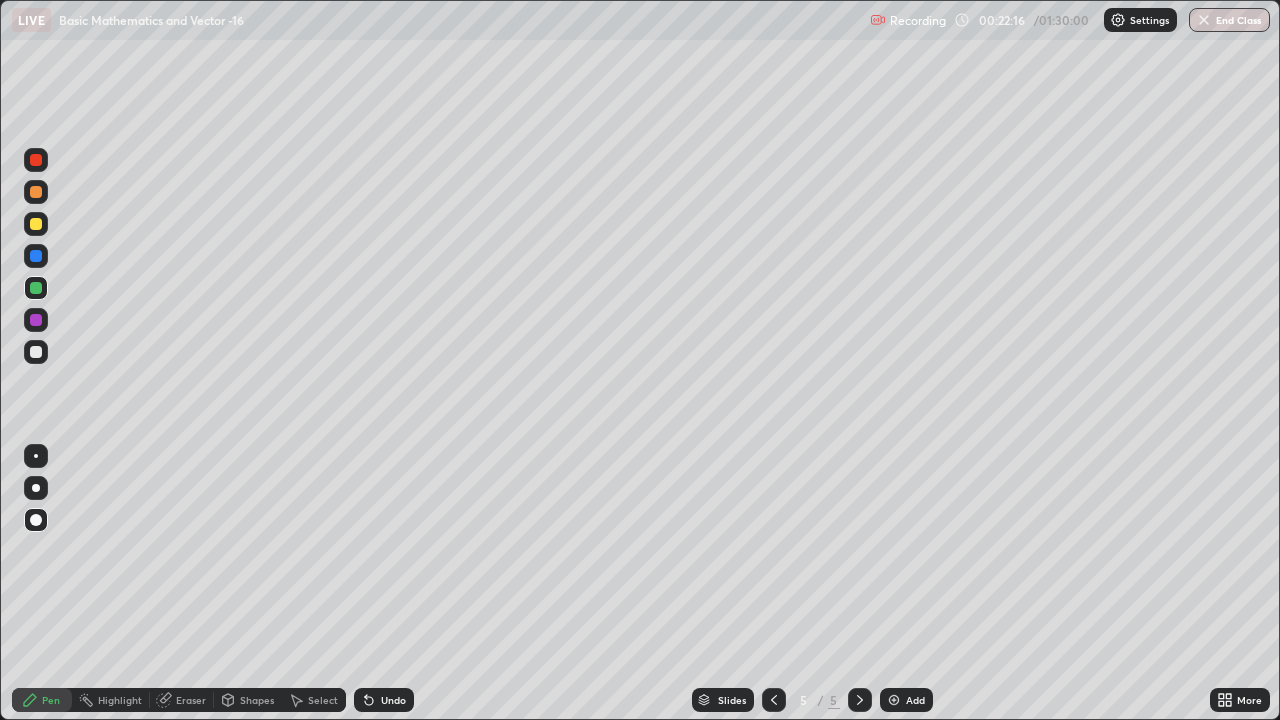 click 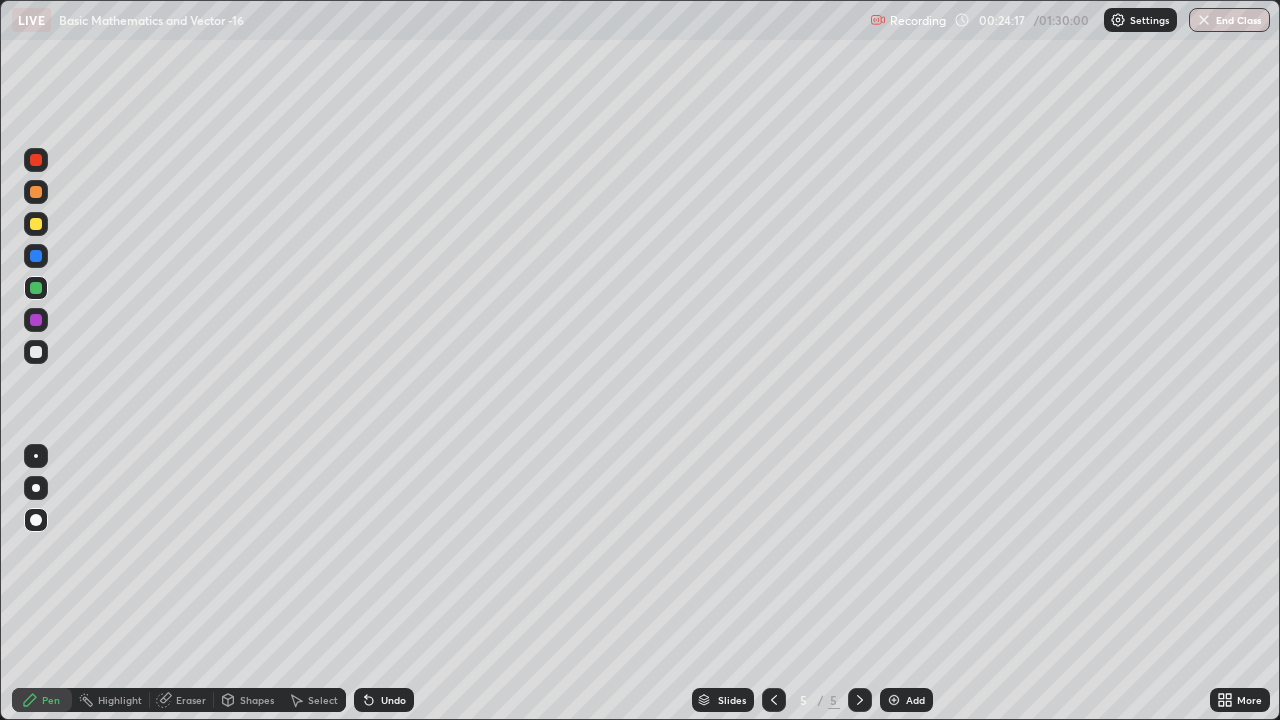 click on "Add" at bounding box center (915, 700) 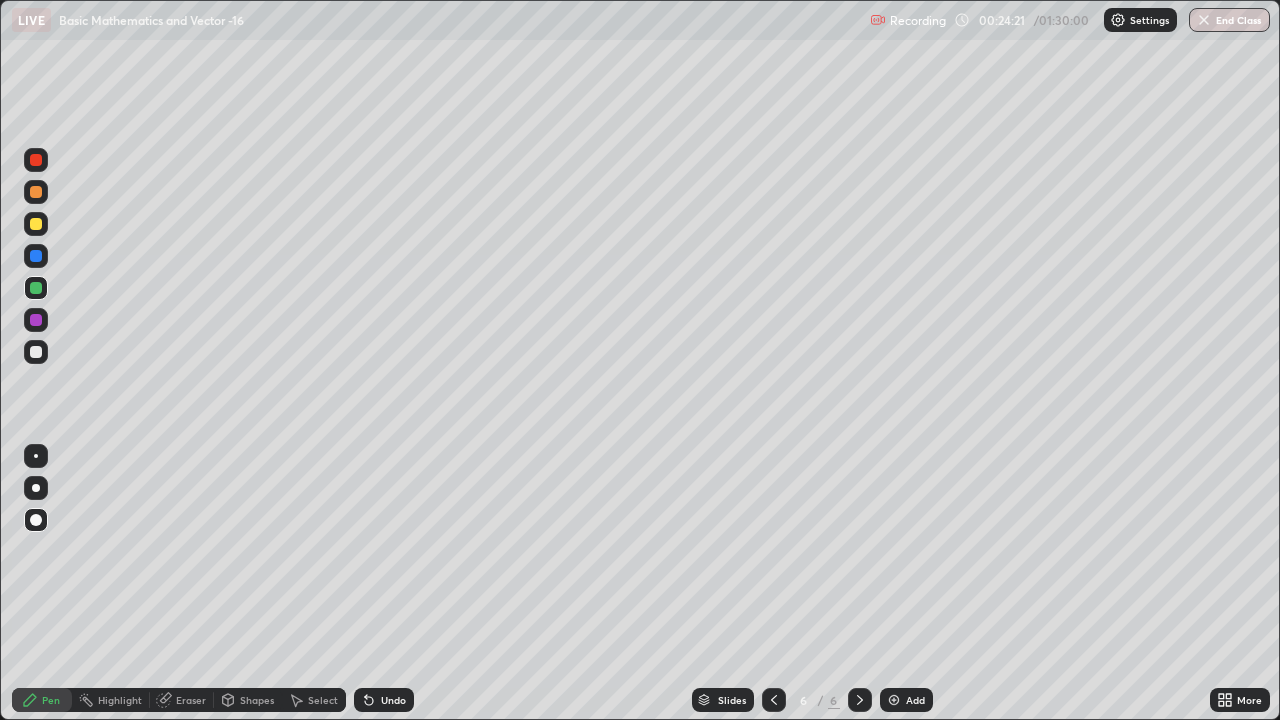 click at bounding box center [36, 352] 